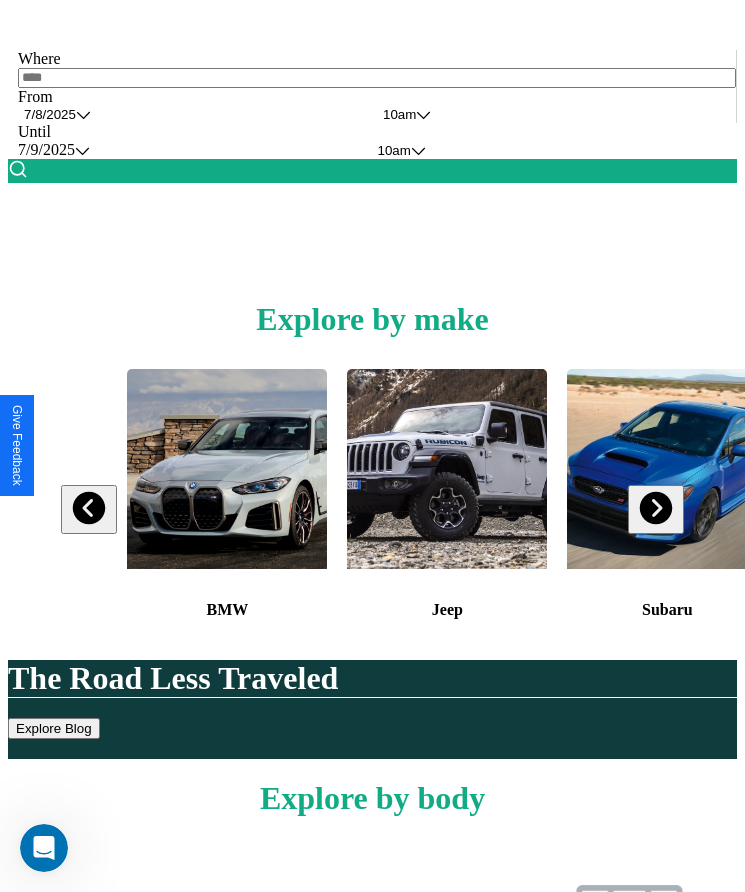 scroll, scrollTop: 0, scrollLeft: 0, axis: both 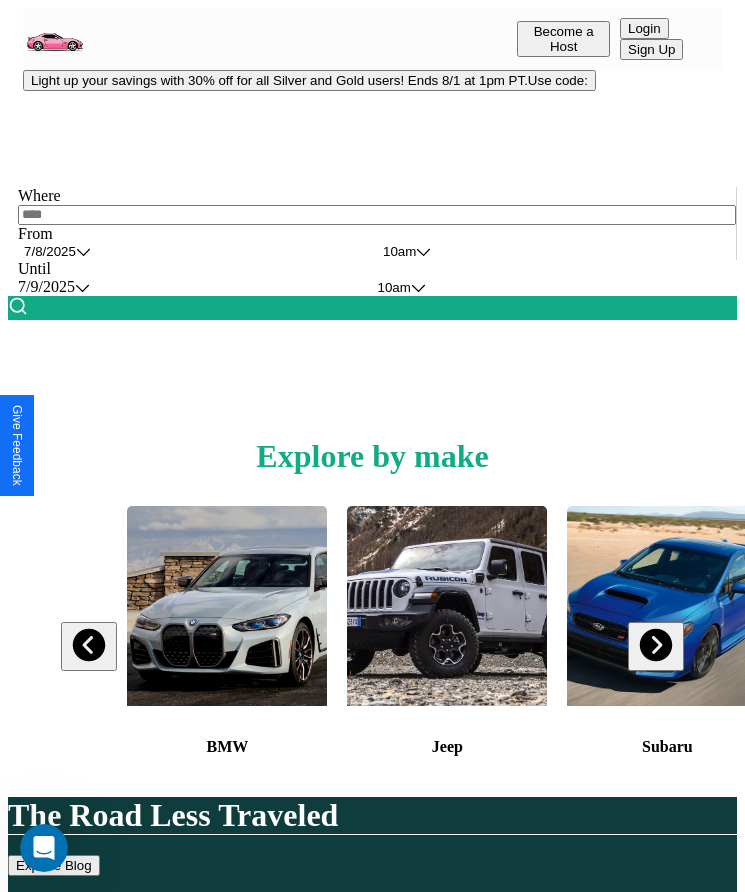 click on "Light up your savings with 30% off for all Silver and Gold users! Ends 8/1 at 1pm PT.  Use code:" at bounding box center [309, 80] 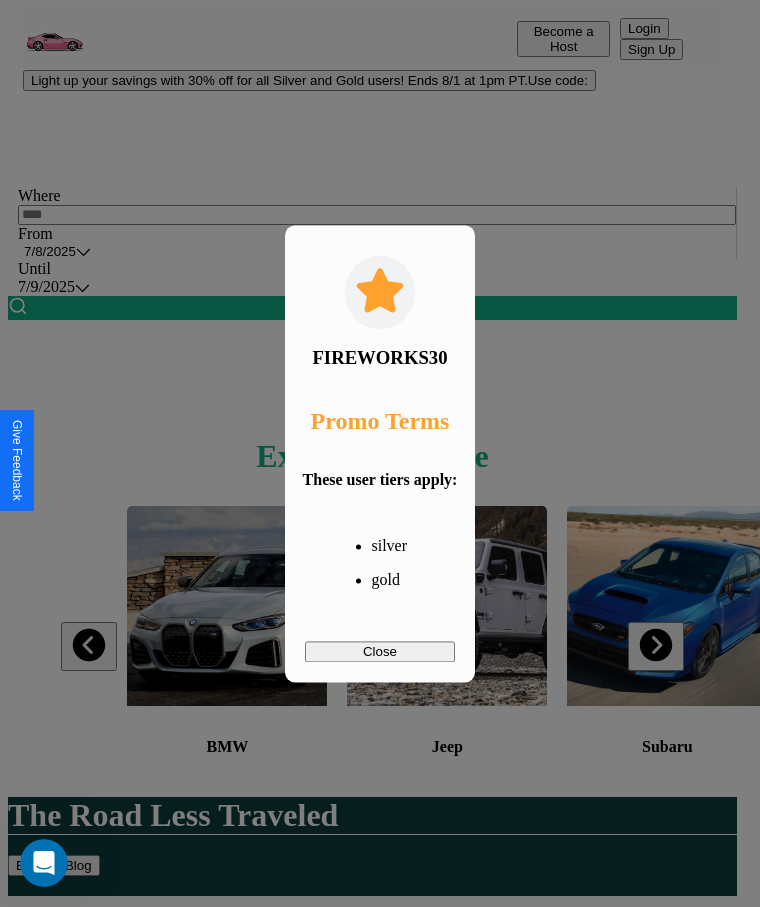 click on "Close" at bounding box center (380, 651) 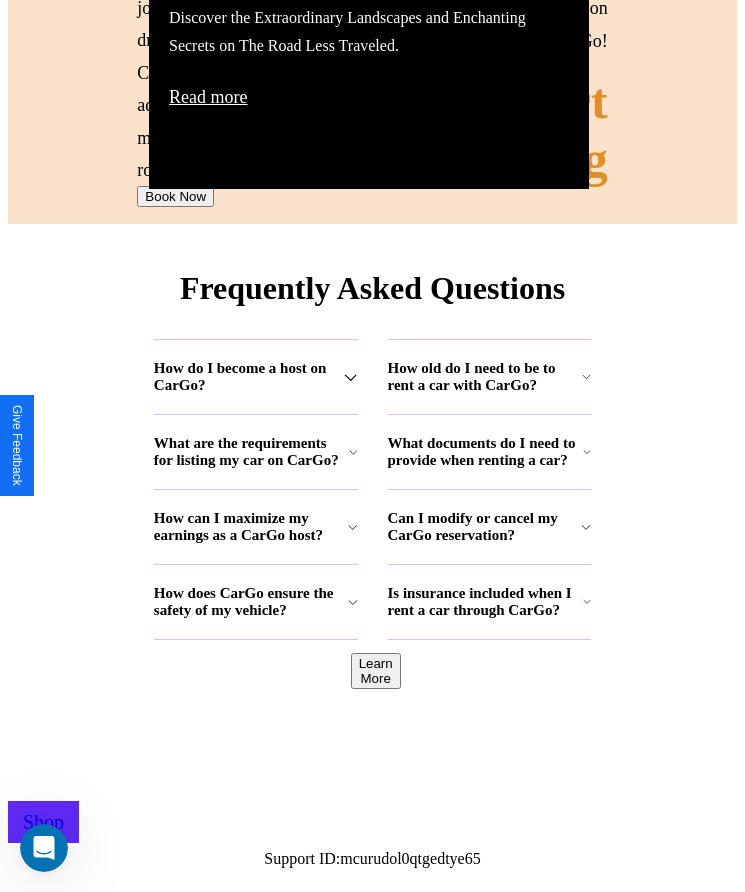 scroll, scrollTop: 2608, scrollLeft: 0, axis: vertical 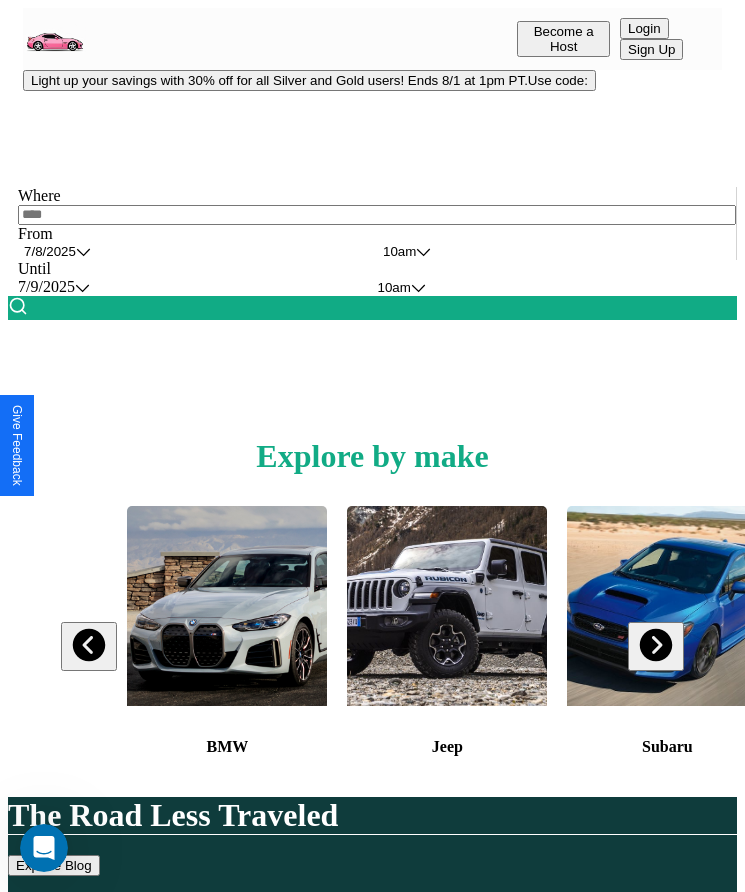 click at bounding box center [377, 215] 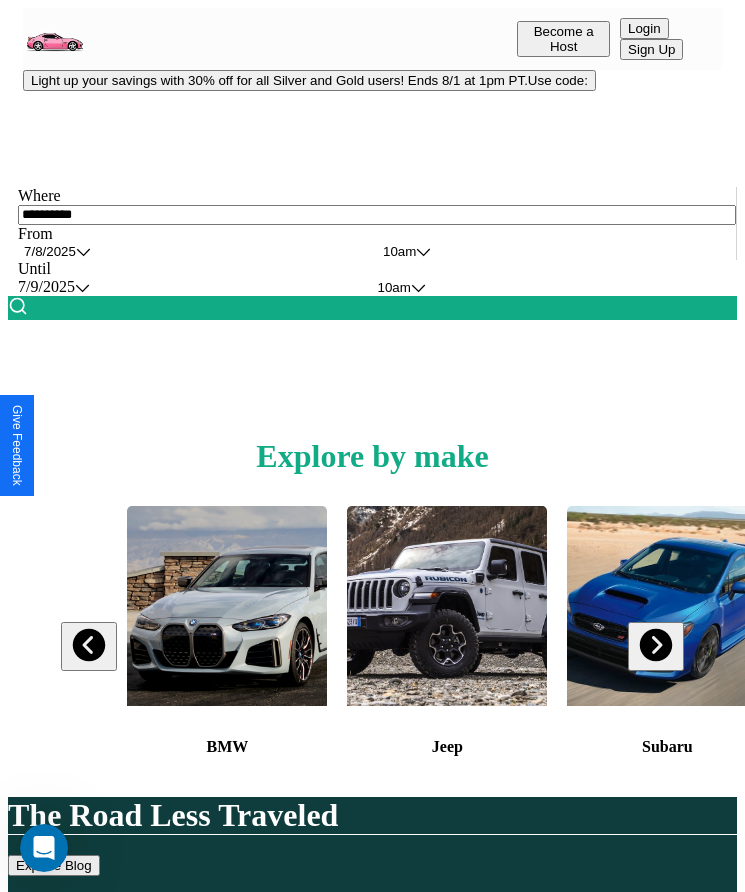 type on "**********" 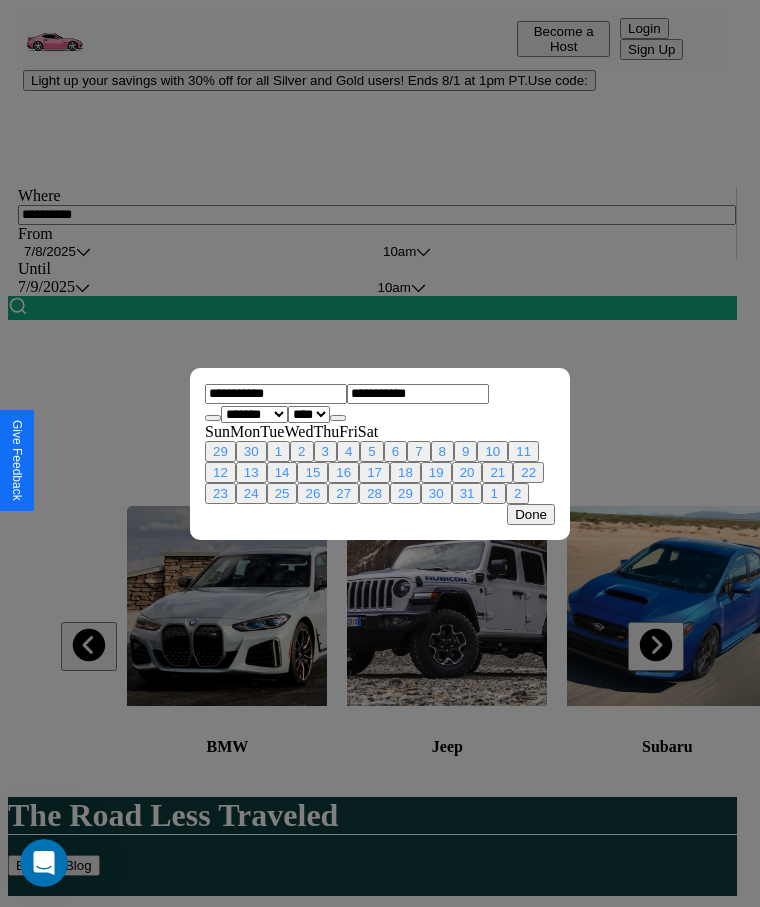 click on "******* ******** ***** ***** *** **** **** ****** ********* ******* ******** ********" at bounding box center (254, 414) 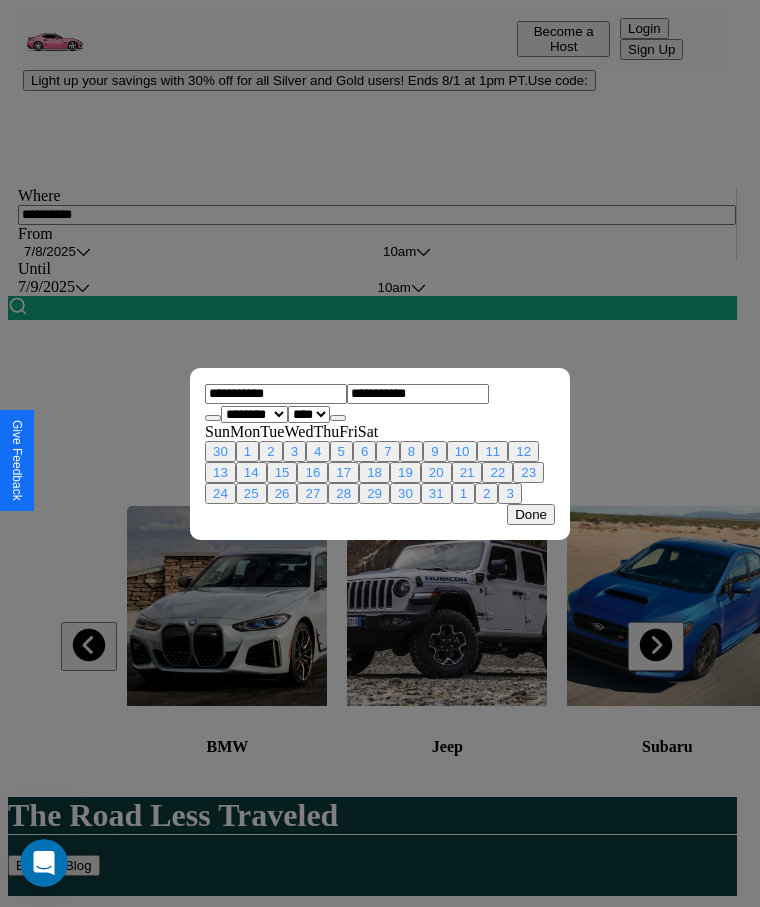 click on "19" at bounding box center (405, 472) 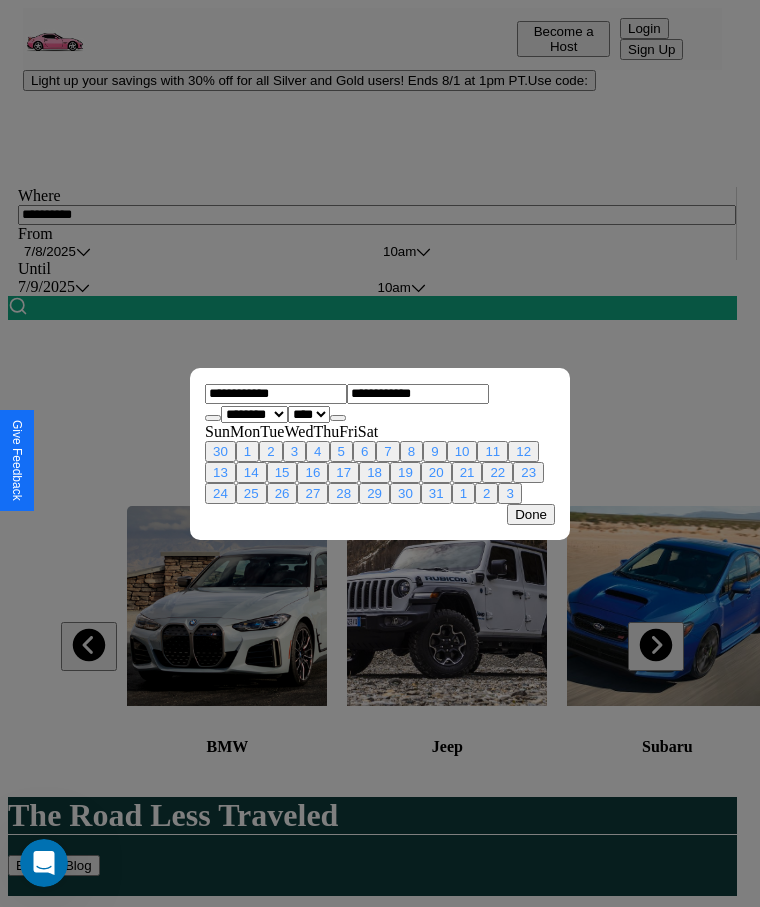click on "20" at bounding box center (436, 472) 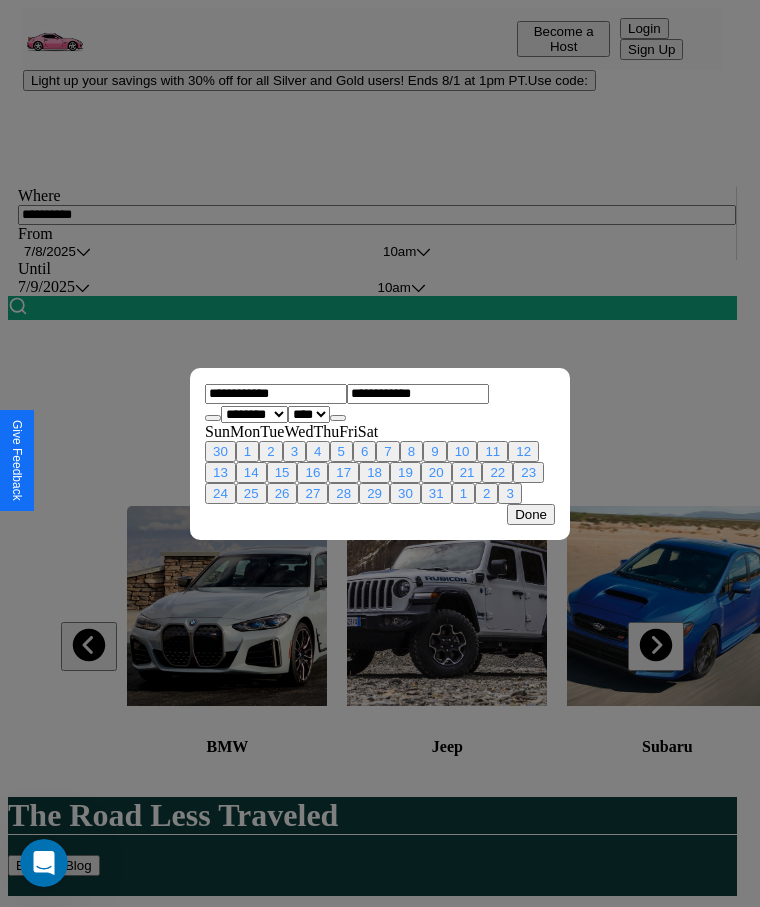 click on "Done" at bounding box center (531, 514) 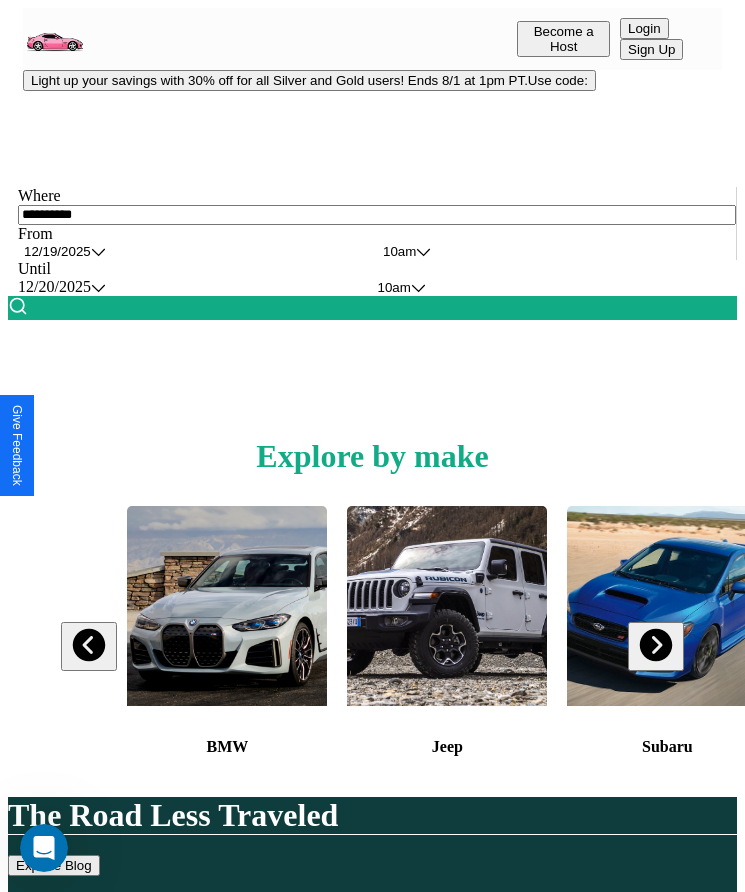 click on "10am" at bounding box center (399, 251) 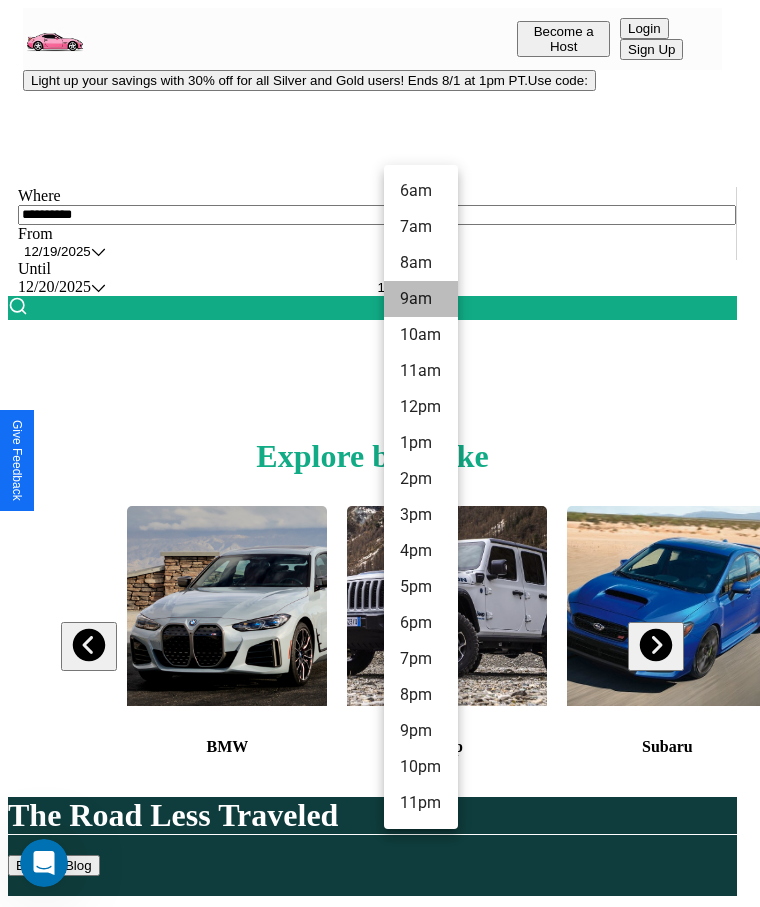 click on "9am" at bounding box center (421, 299) 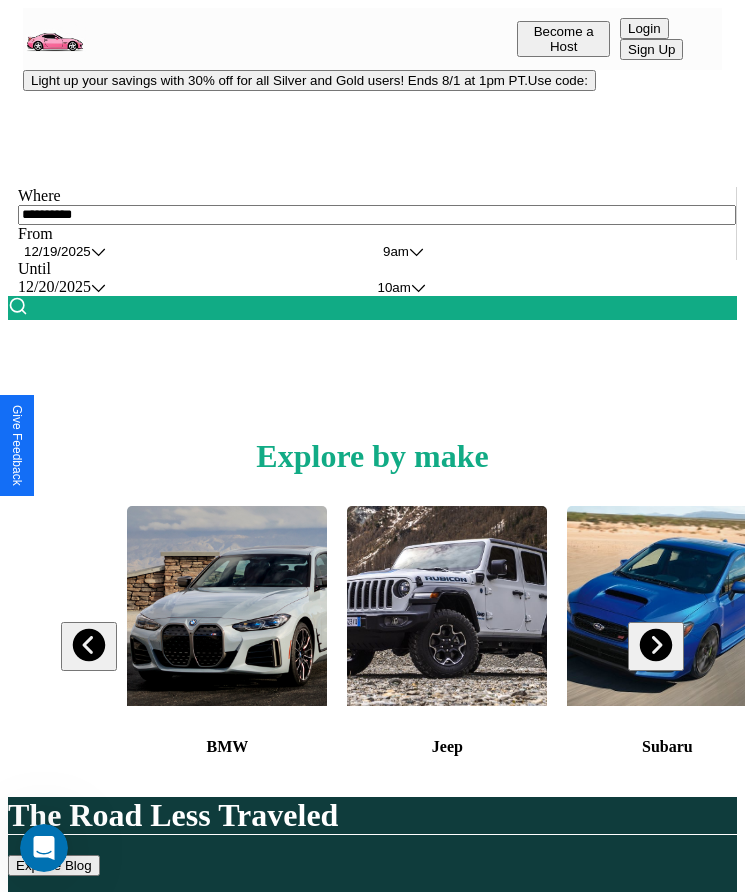 click at bounding box center (18, 306) 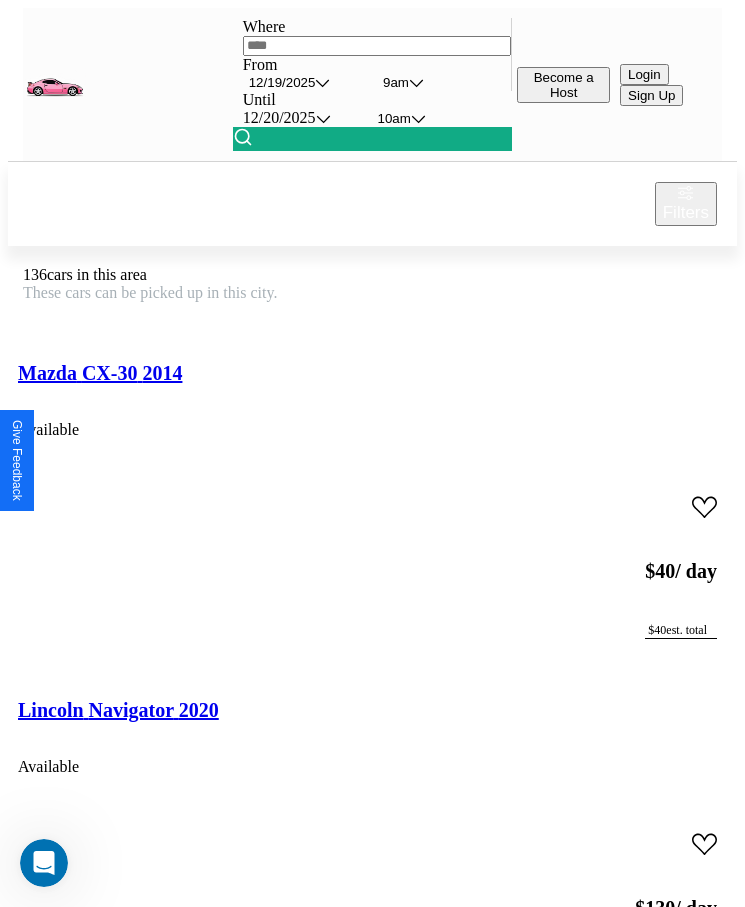 scroll, scrollTop: 50, scrollLeft: 0, axis: vertical 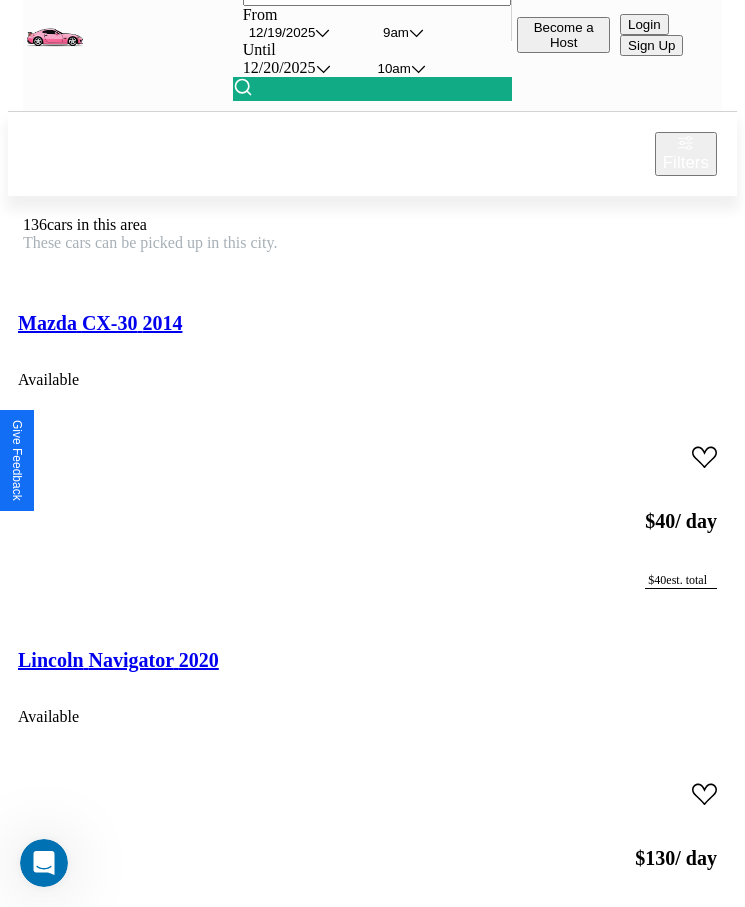 click on "Lincoln   Nautilus   2022" at bounding box center [112, 20206] 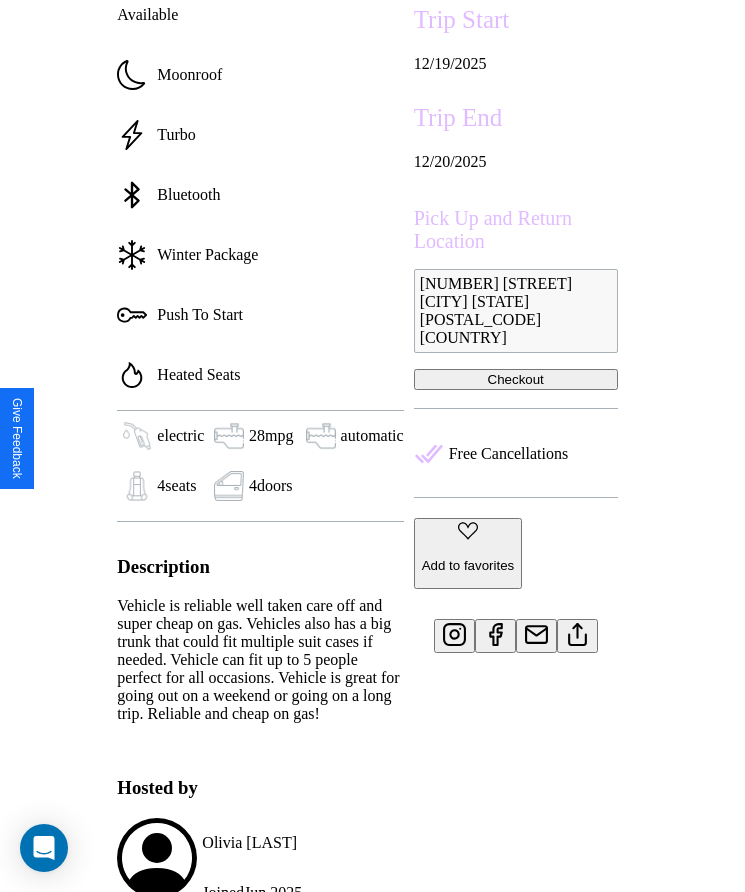 scroll, scrollTop: 727, scrollLeft: 0, axis: vertical 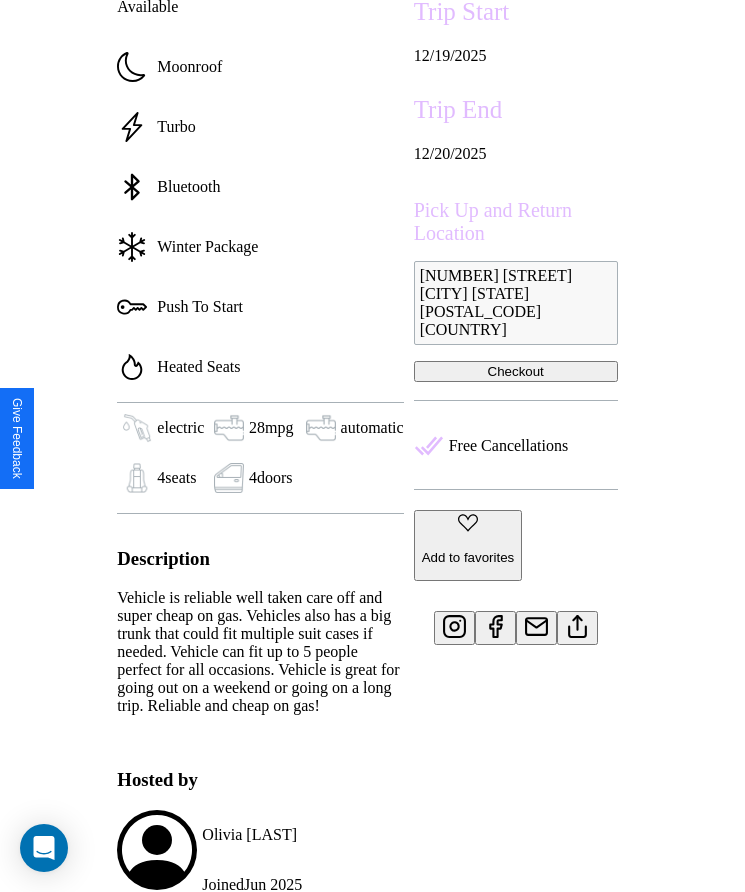 click at bounding box center (577, 623) 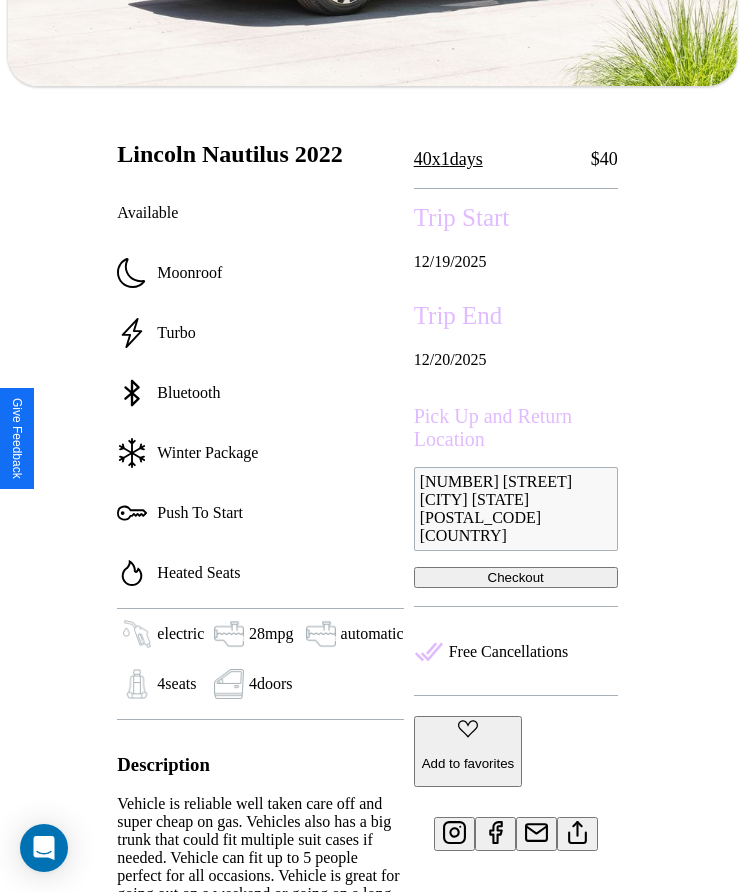 scroll, scrollTop: 516, scrollLeft: 0, axis: vertical 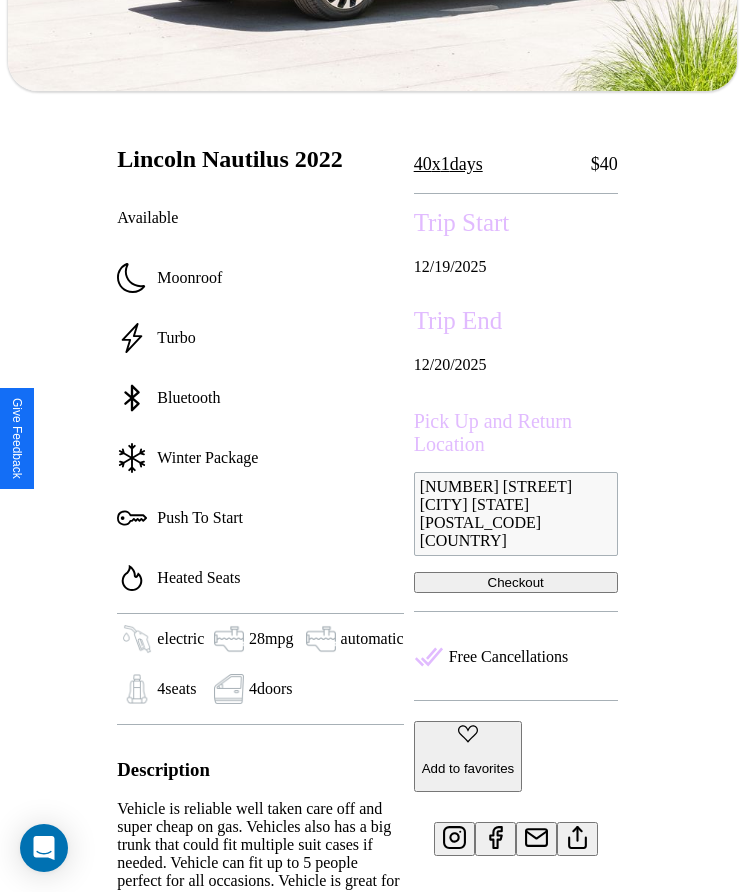 click on "Checkout" at bounding box center (516, 582) 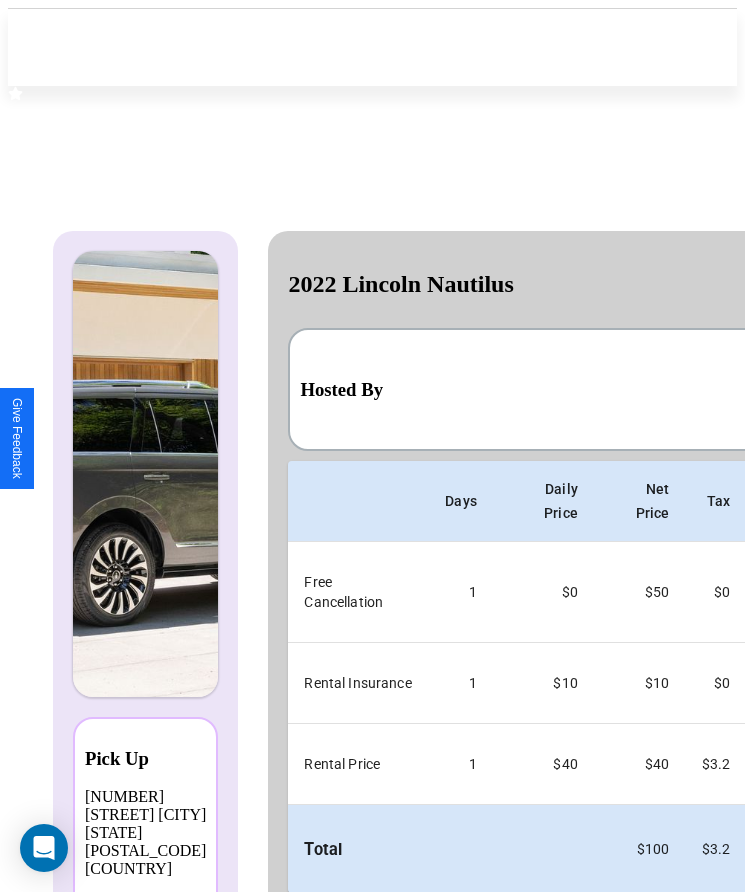 scroll, scrollTop: 0, scrollLeft: 127, axis: horizontal 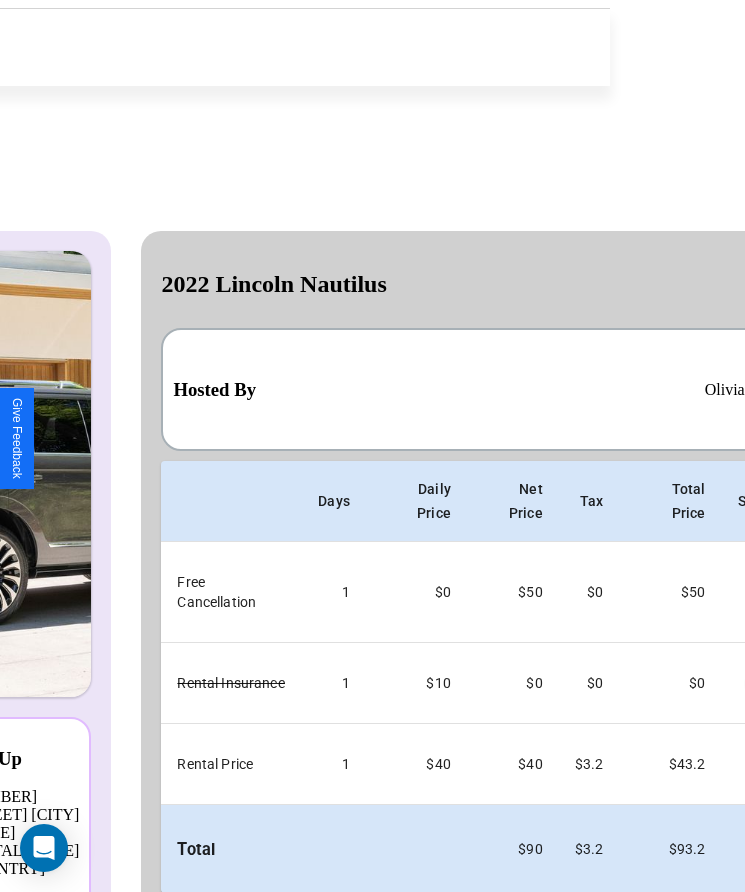 click on "Back" at bounding box center (258, 933) 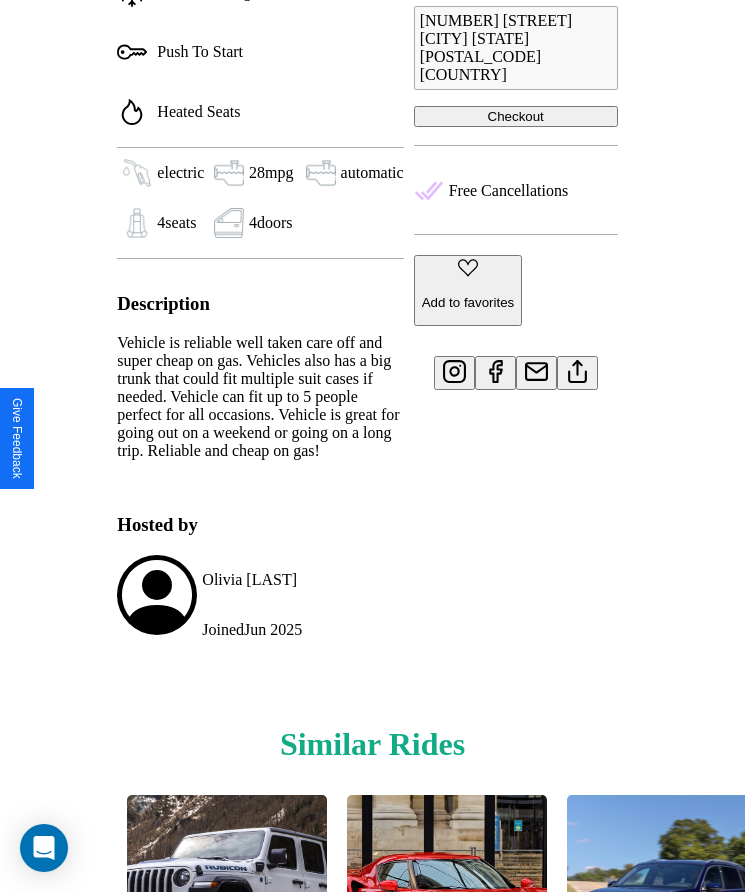 scroll, scrollTop: 1011, scrollLeft: 0, axis: vertical 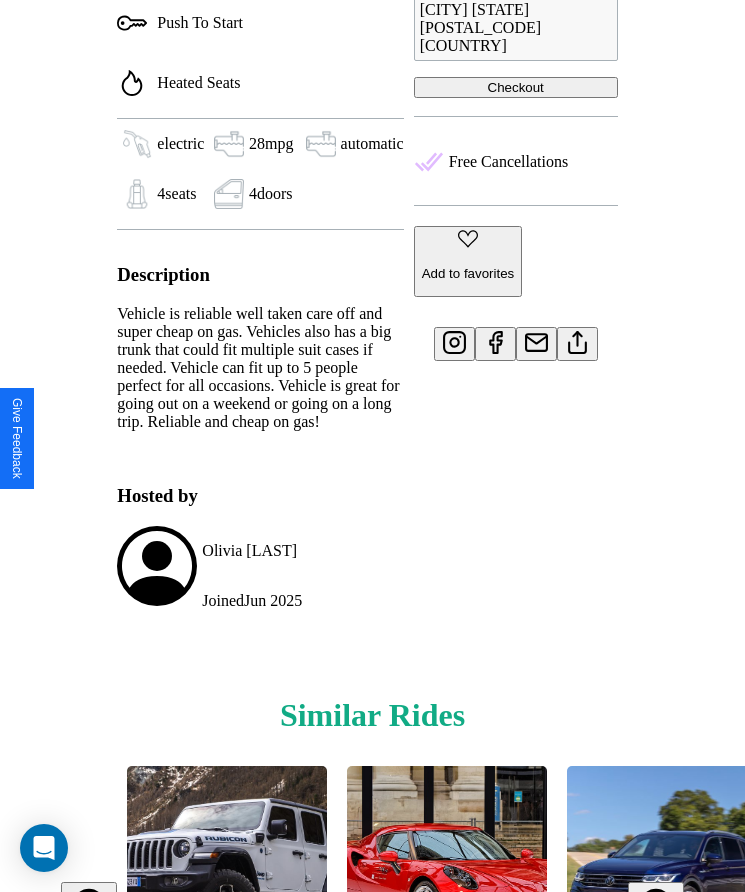 click at bounding box center [655, 904] 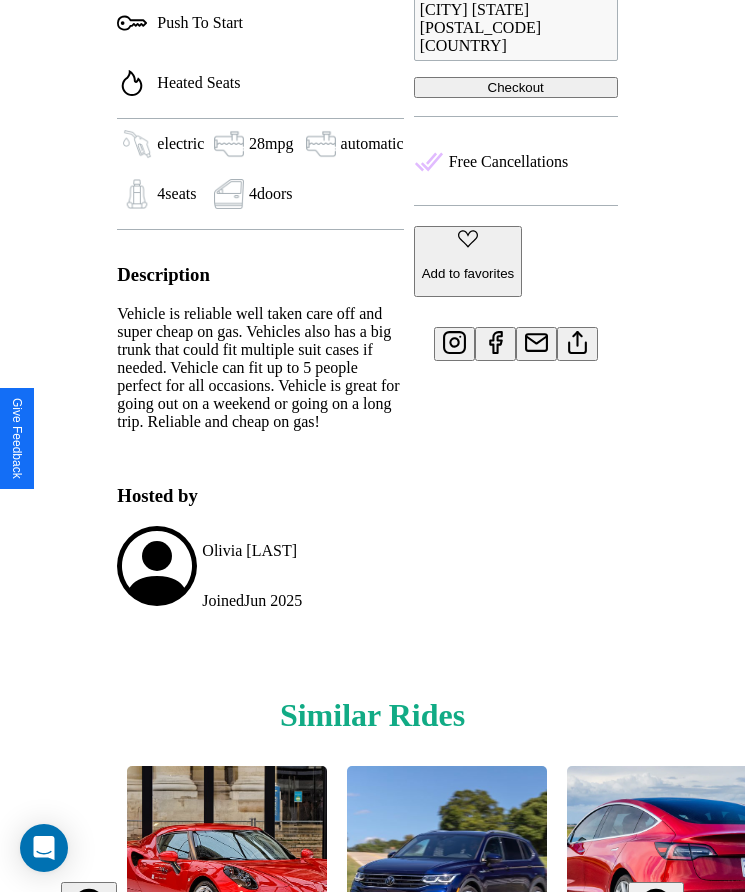 click at bounding box center (655, 904) 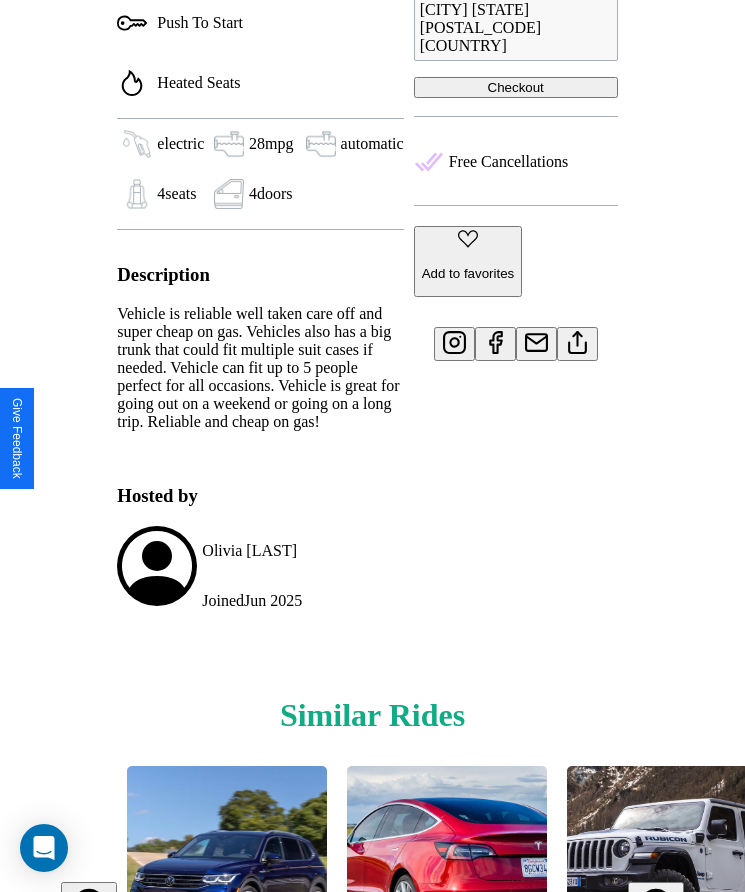 click at bounding box center [655, 904] 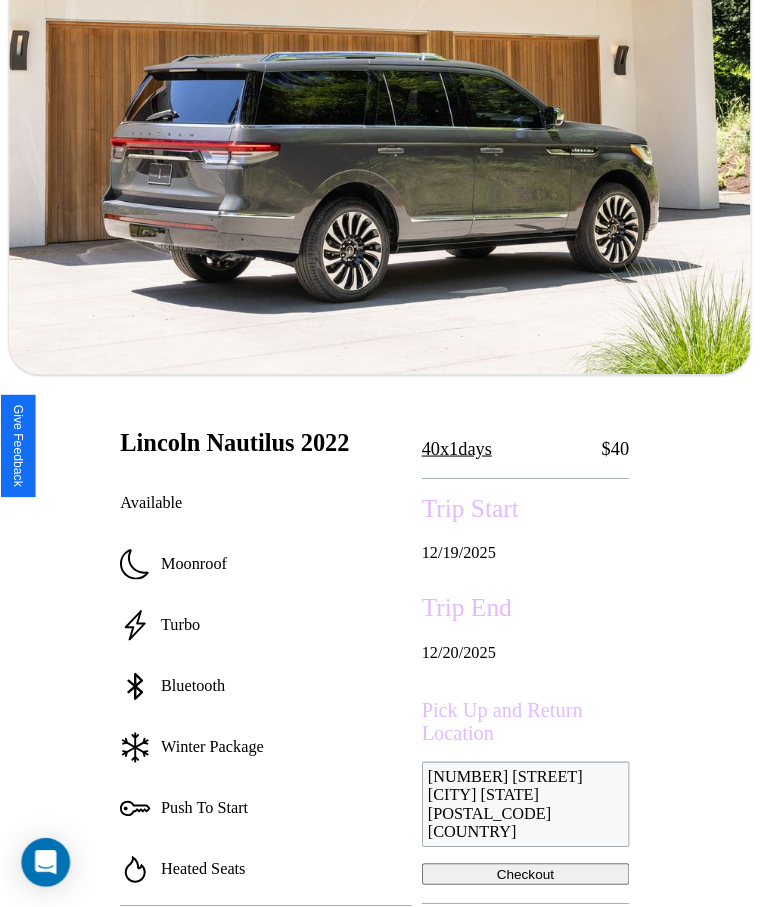 scroll, scrollTop: 238, scrollLeft: 0, axis: vertical 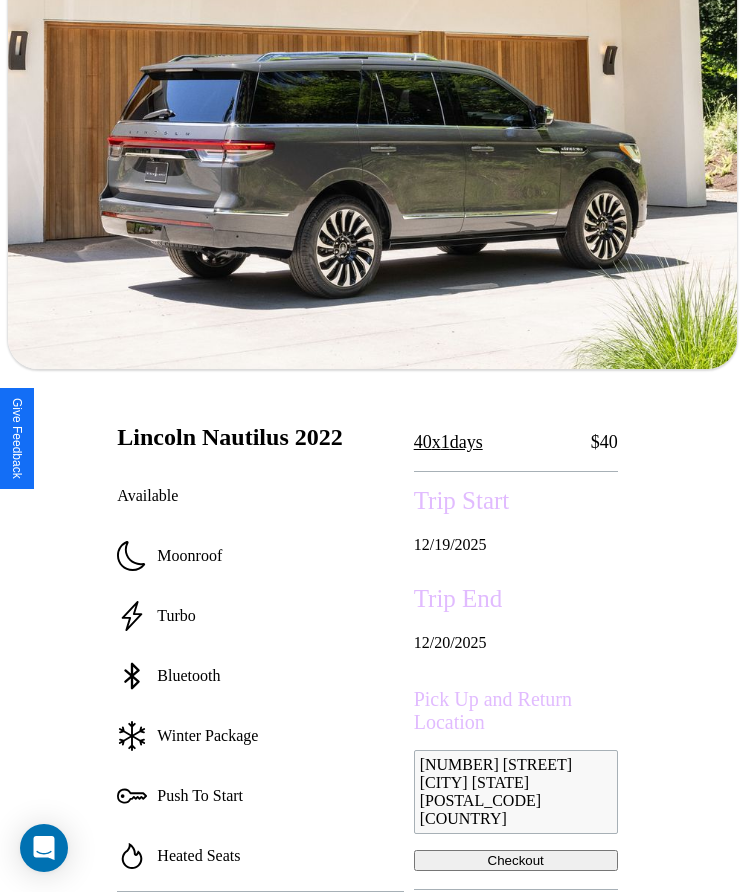 click on "[MM] / [DD] / [YYYY]" at bounding box center [516, 545] 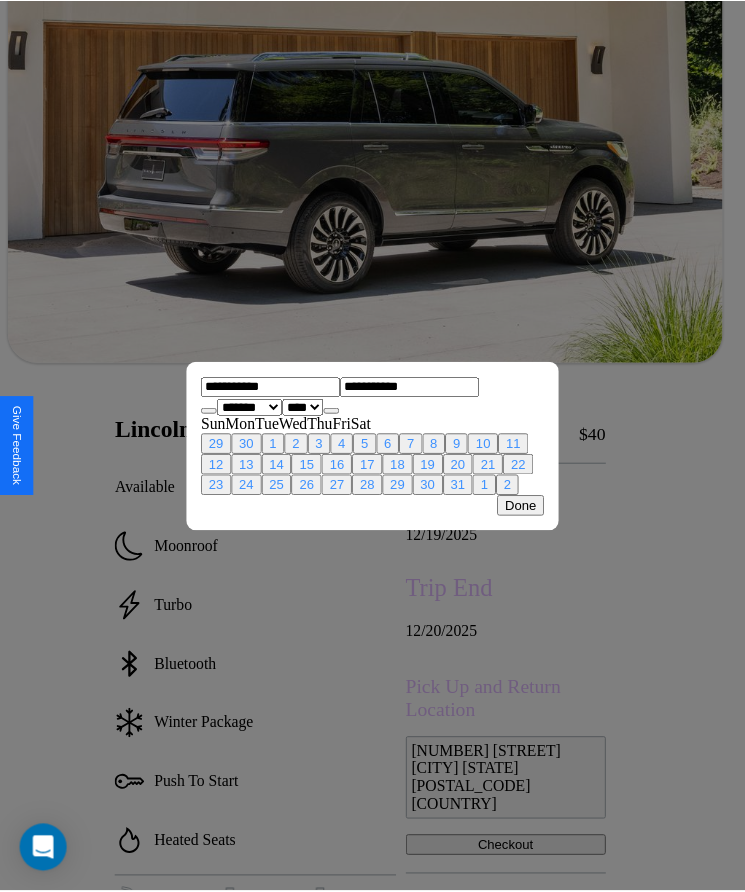 scroll, scrollTop: 0, scrollLeft: 0, axis: both 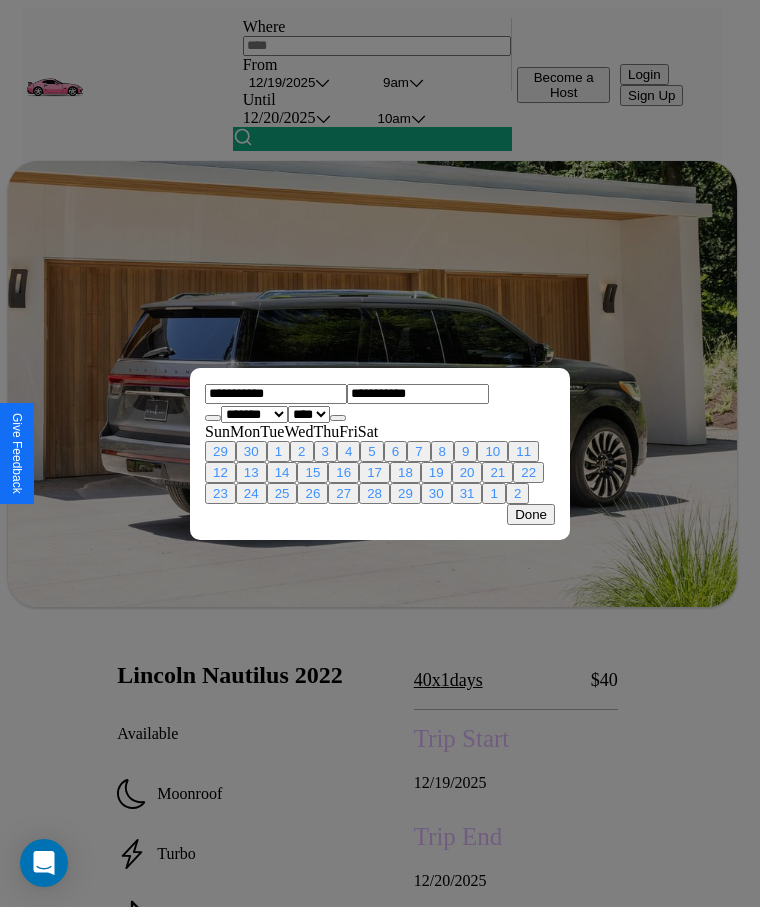 click at bounding box center (380, 453) 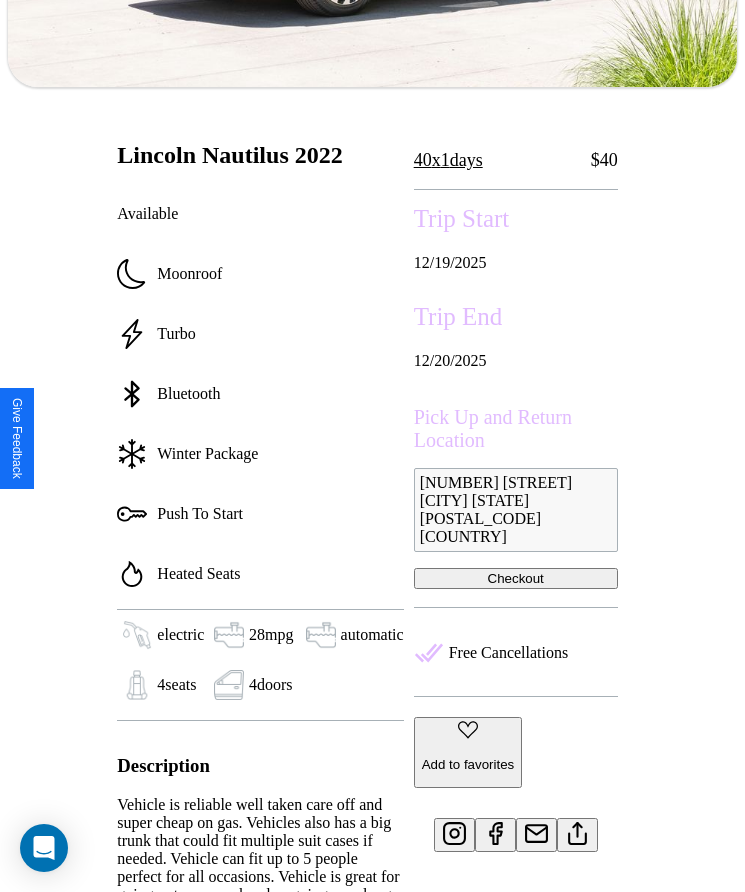 scroll, scrollTop: 516, scrollLeft: 0, axis: vertical 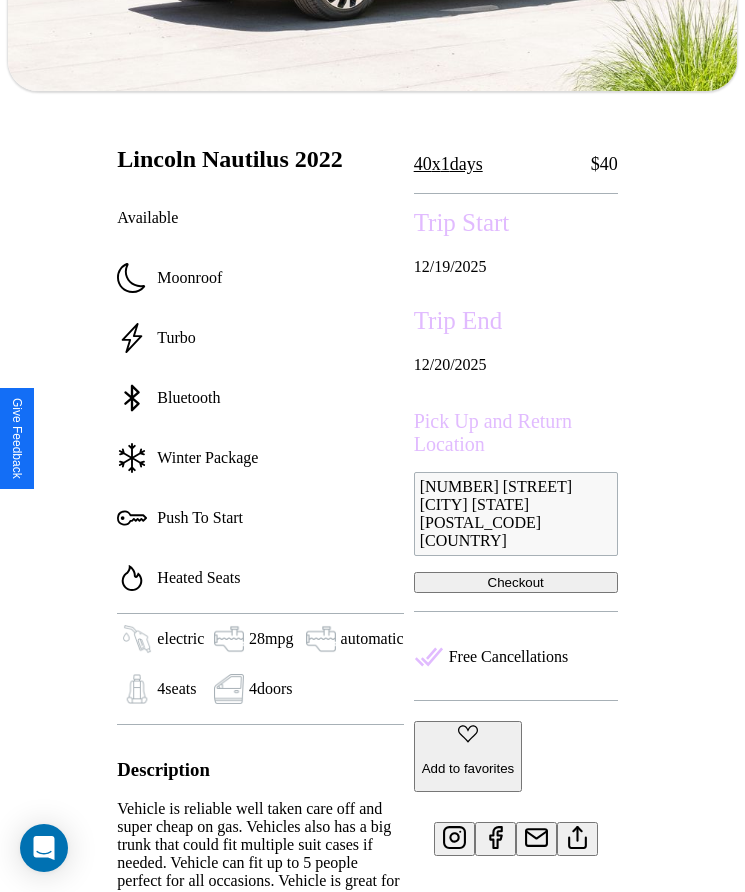 click on "Checkout" at bounding box center (516, 582) 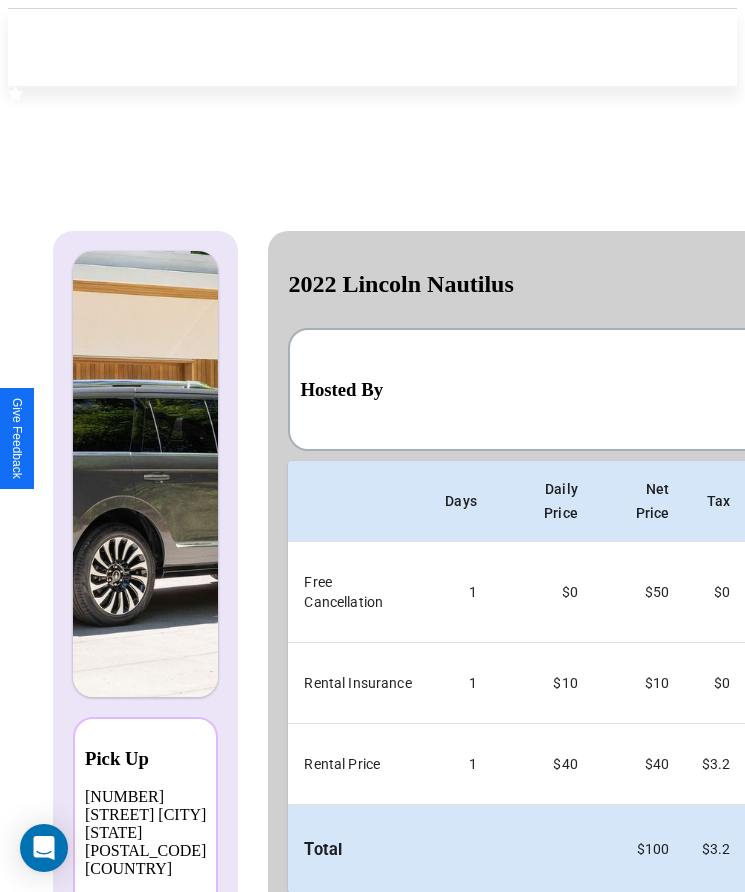 scroll, scrollTop: 0, scrollLeft: 127, axis: horizontal 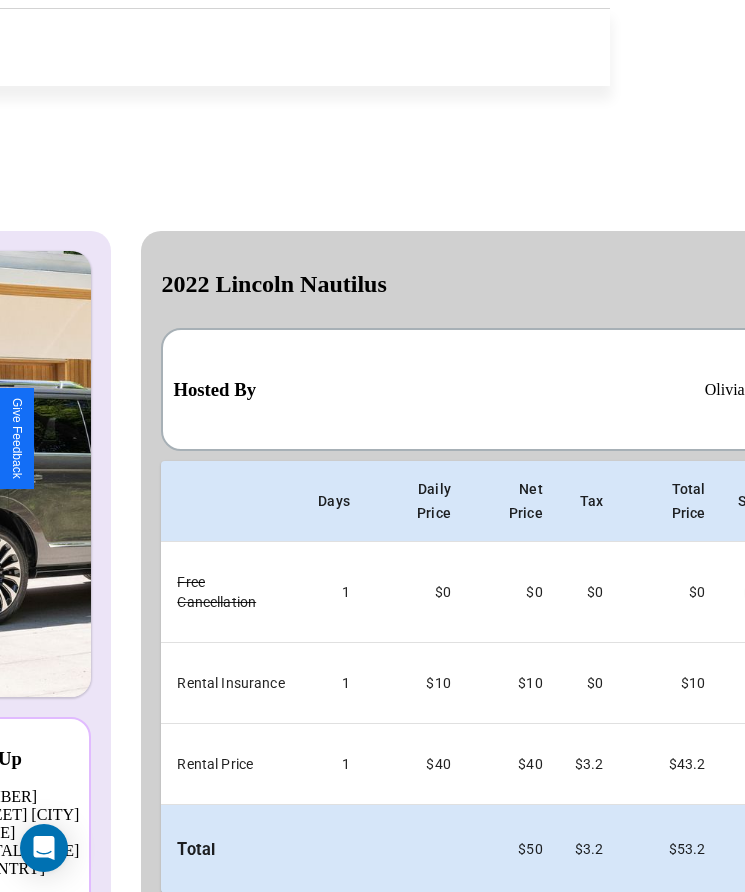 click on "Checkout" at bounding box center [713, 933] 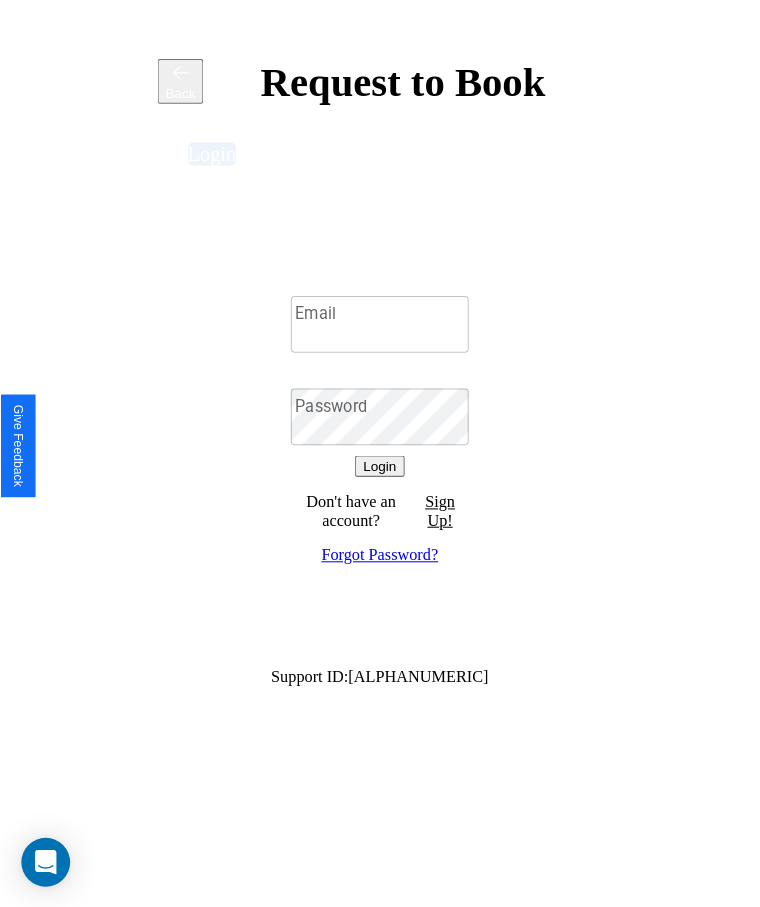 scroll, scrollTop: 0, scrollLeft: 0, axis: both 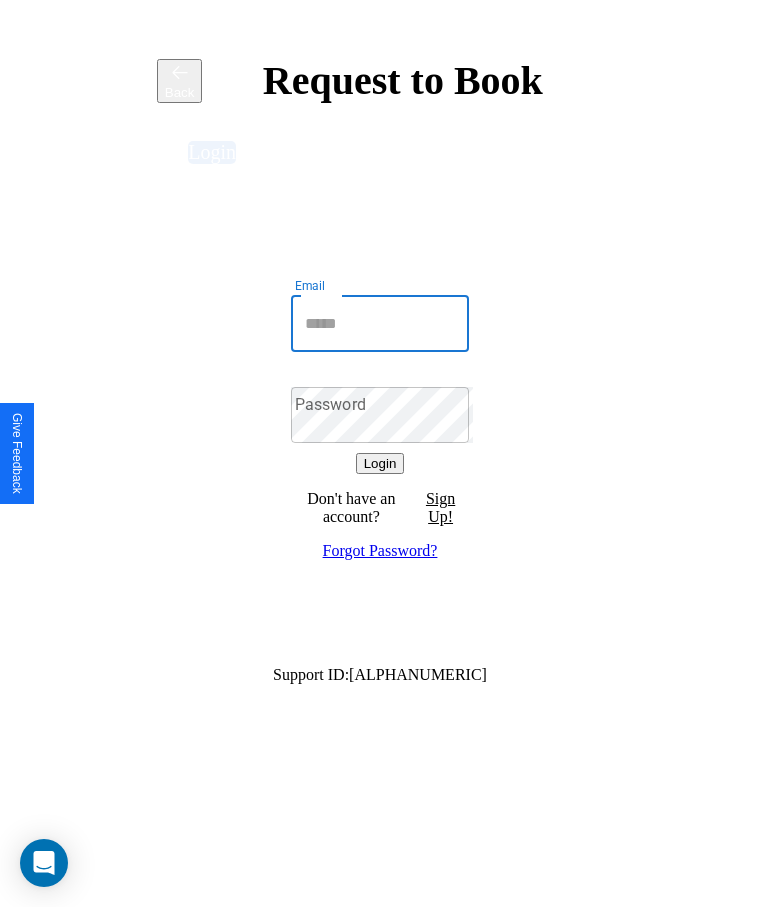click on "Email" at bounding box center (380, 324) 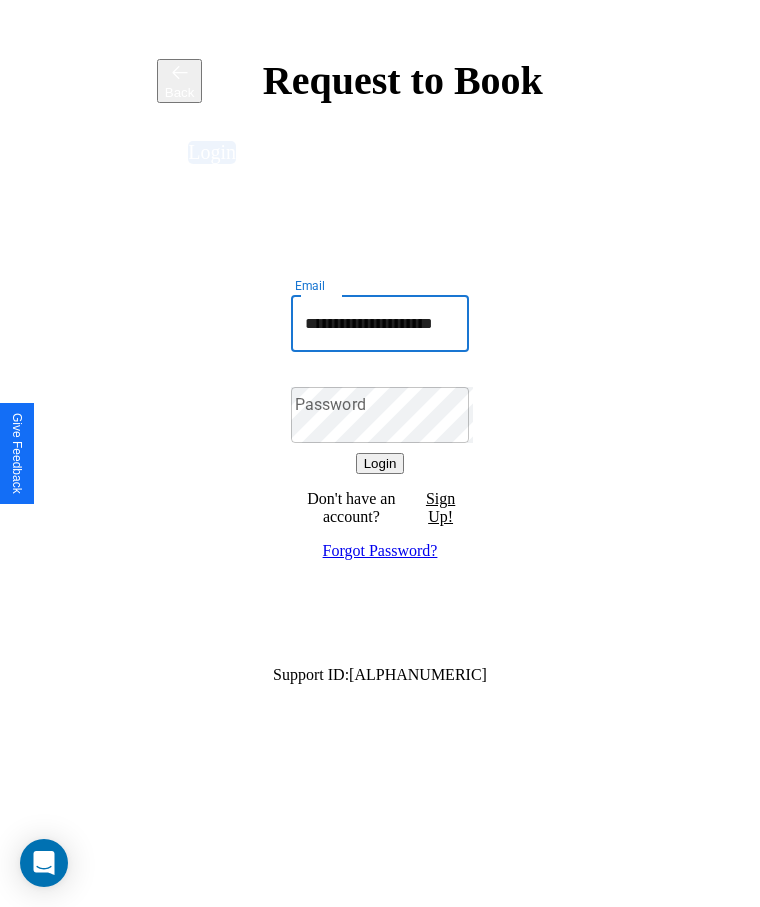 scroll, scrollTop: 0, scrollLeft: 41, axis: horizontal 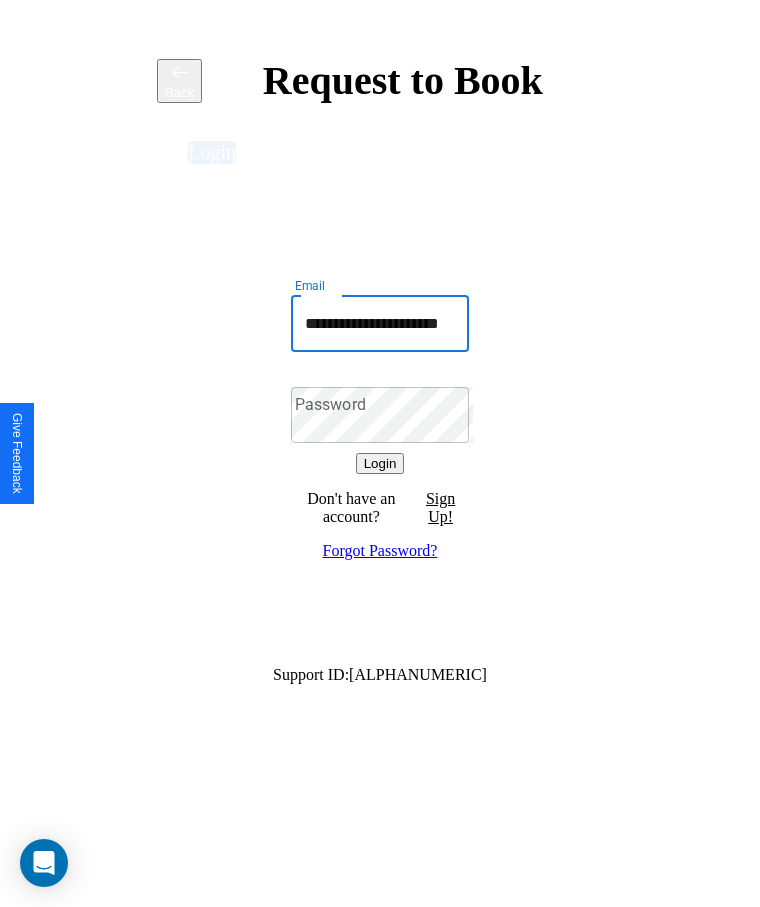 type on "**********" 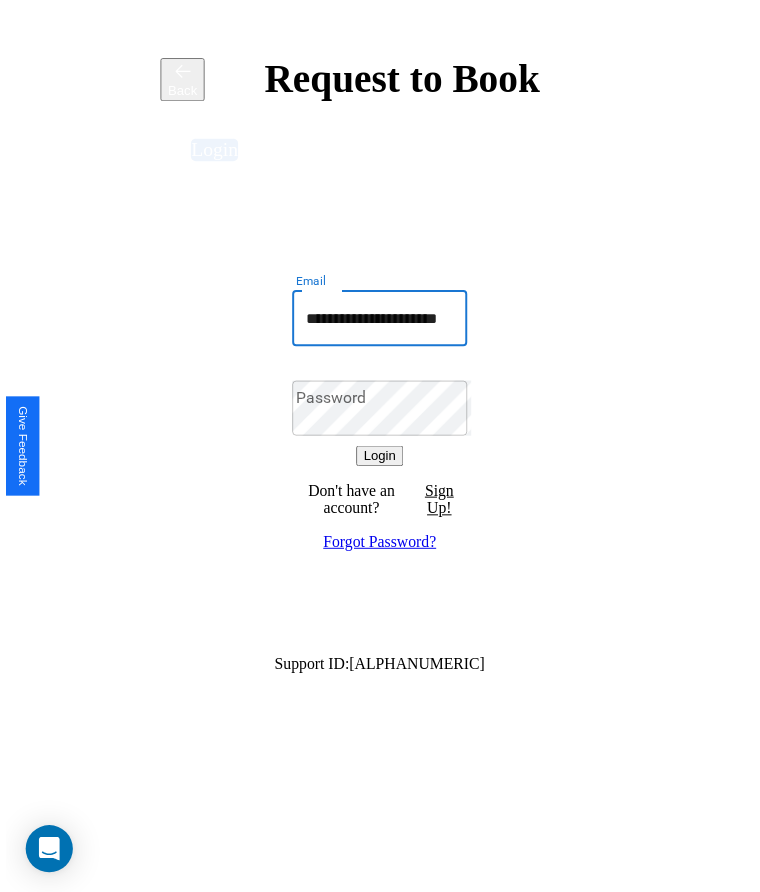 scroll, scrollTop: 0, scrollLeft: 0, axis: both 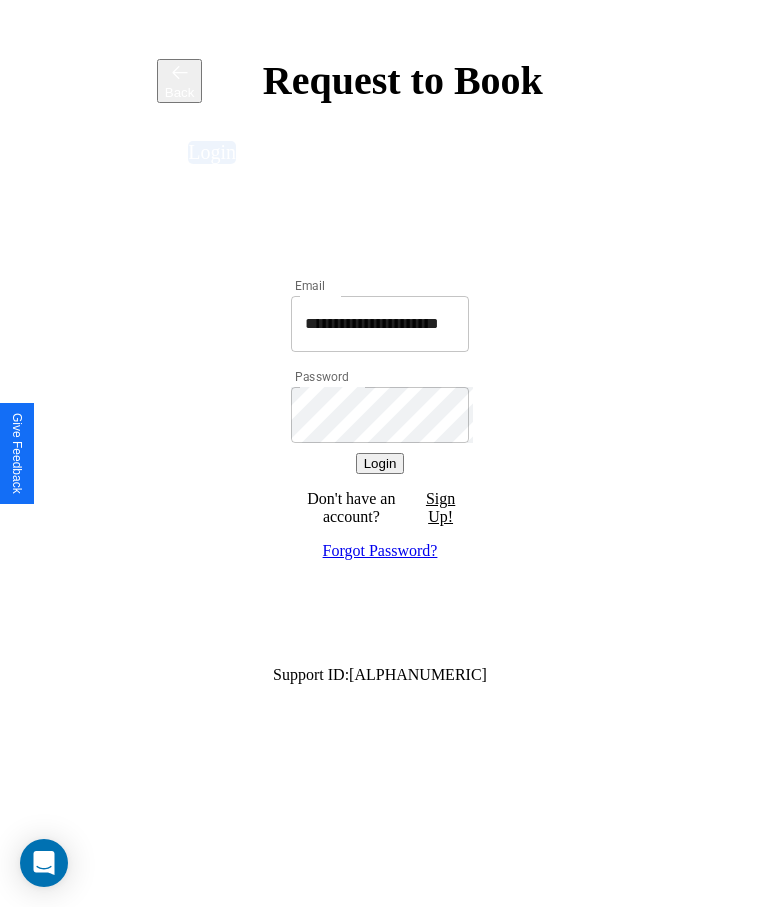 click on "Login" at bounding box center (380, 463) 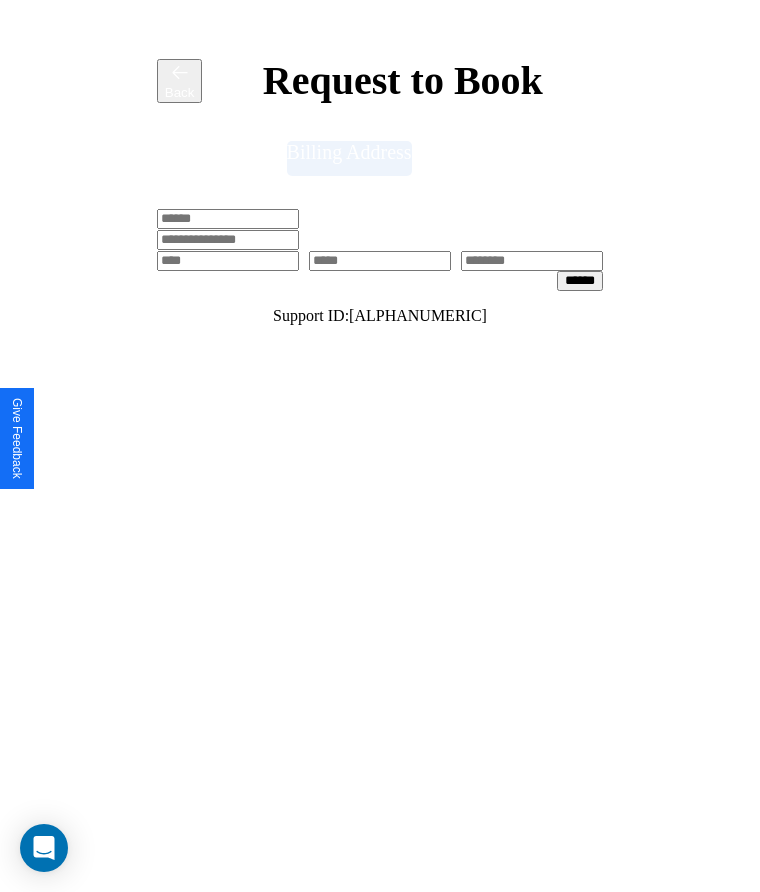 click at bounding box center [228, 219] 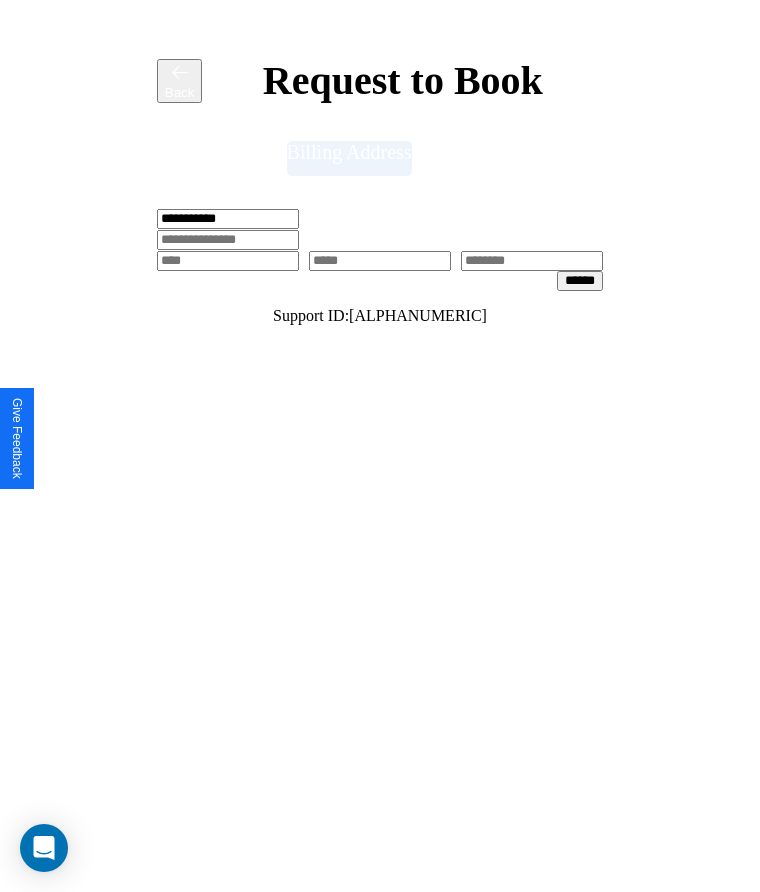 type on "**********" 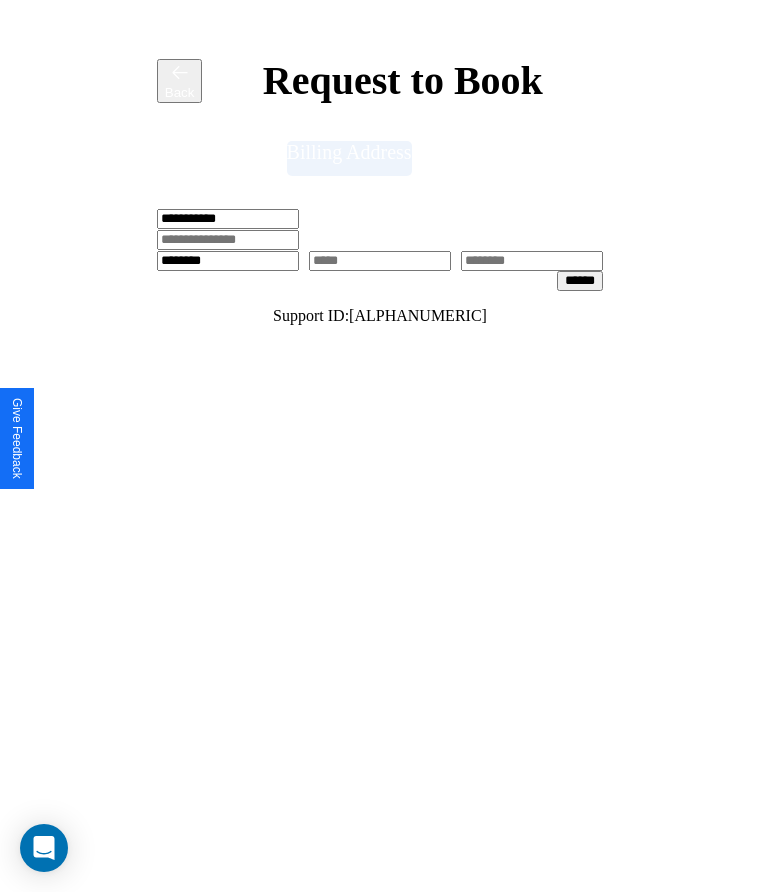 type on "********" 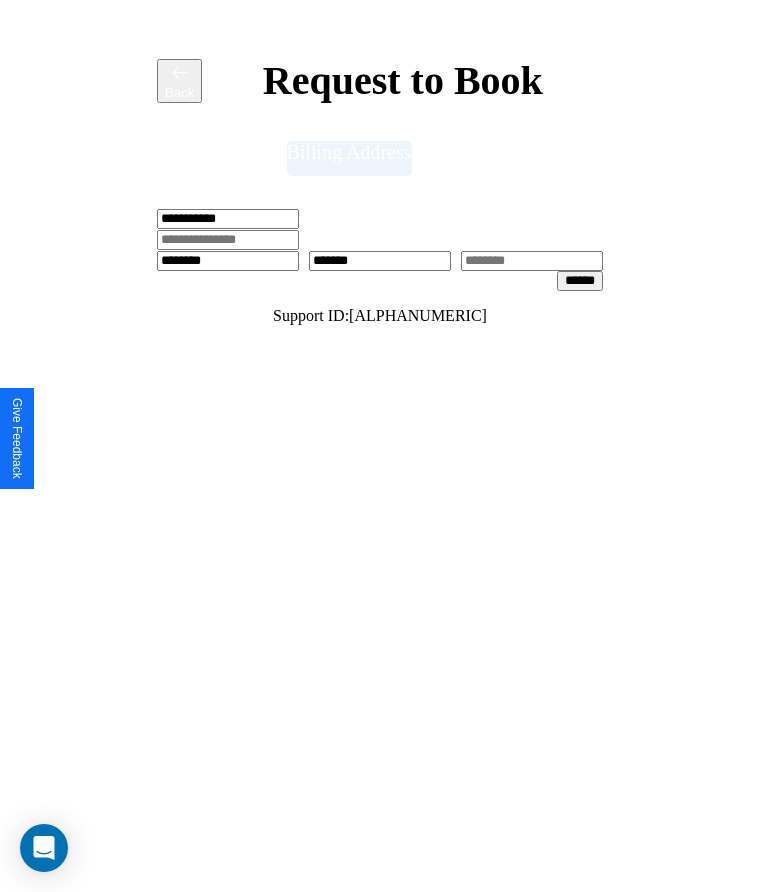 scroll, scrollTop: 0, scrollLeft: 309, axis: horizontal 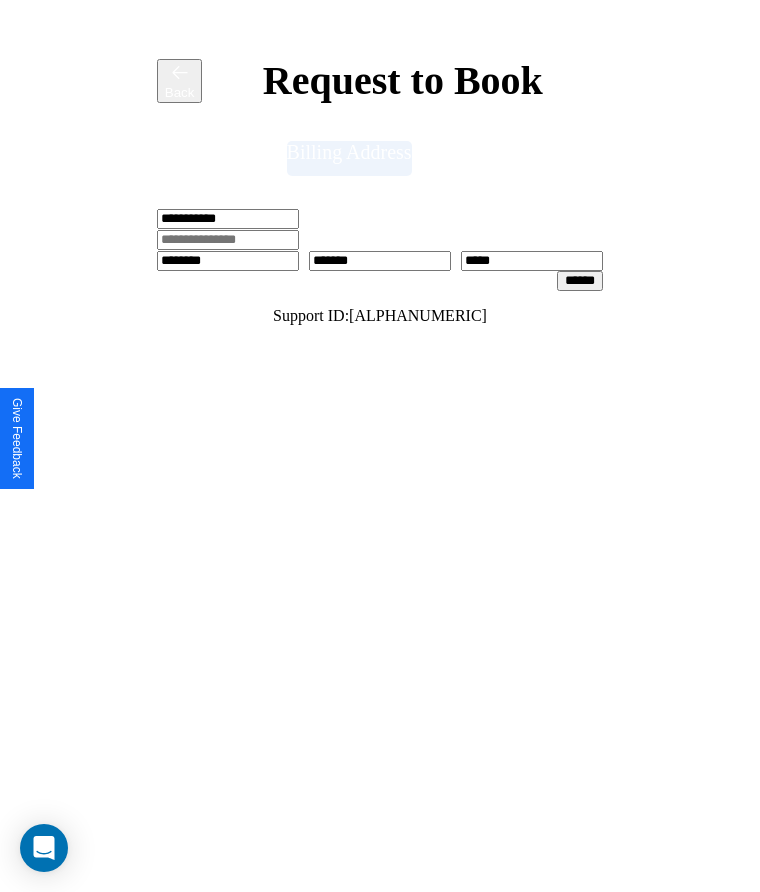 type on "*****" 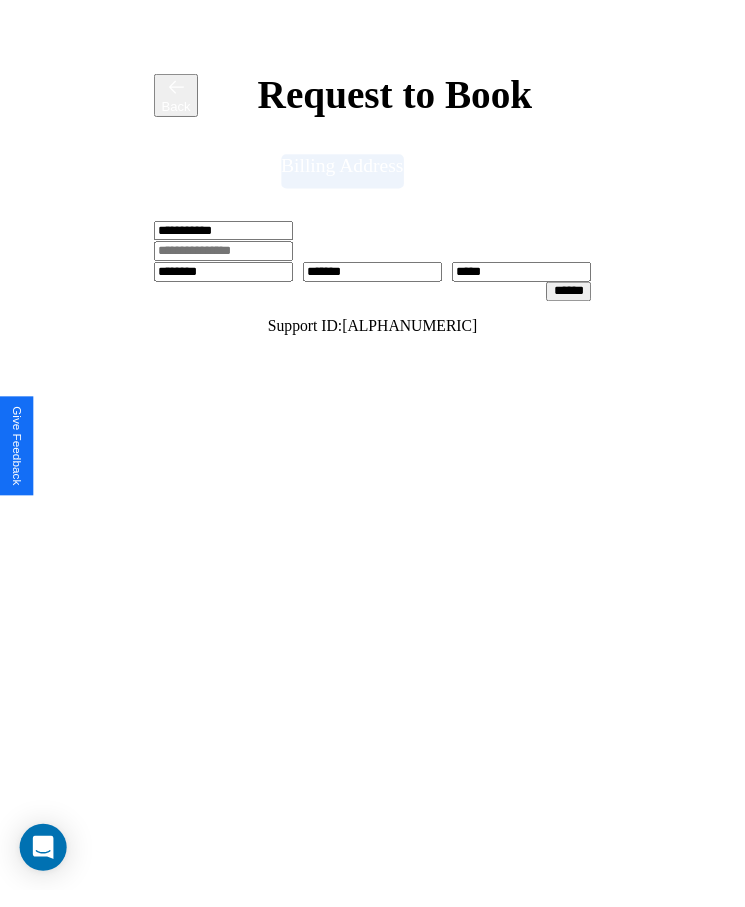 scroll, scrollTop: 0, scrollLeft: 0, axis: both 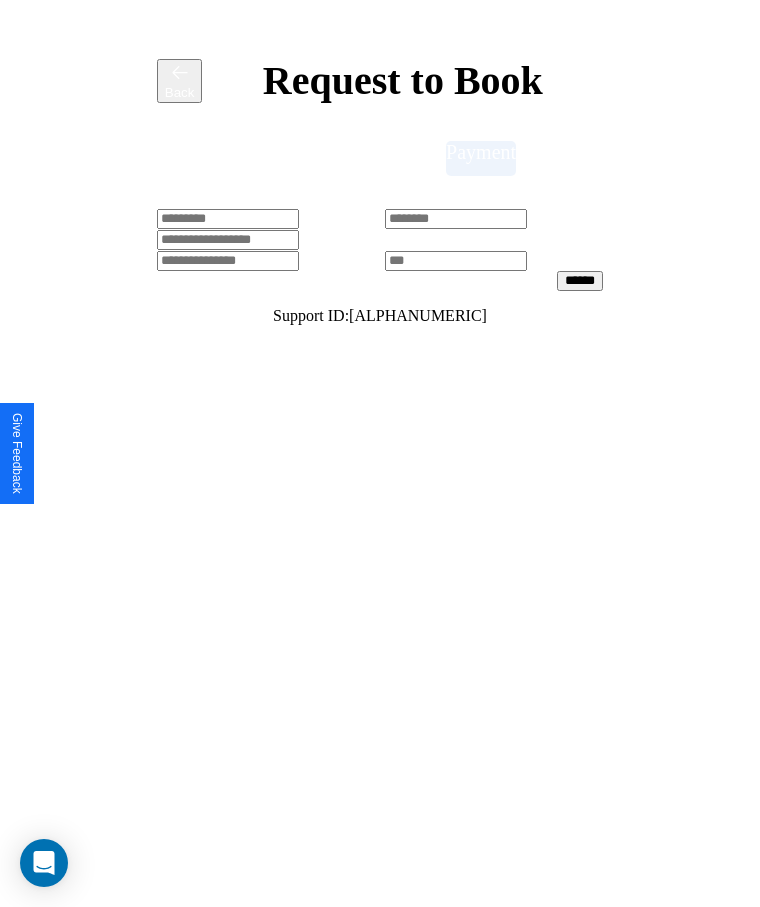 click at bounding box center (228, 219) 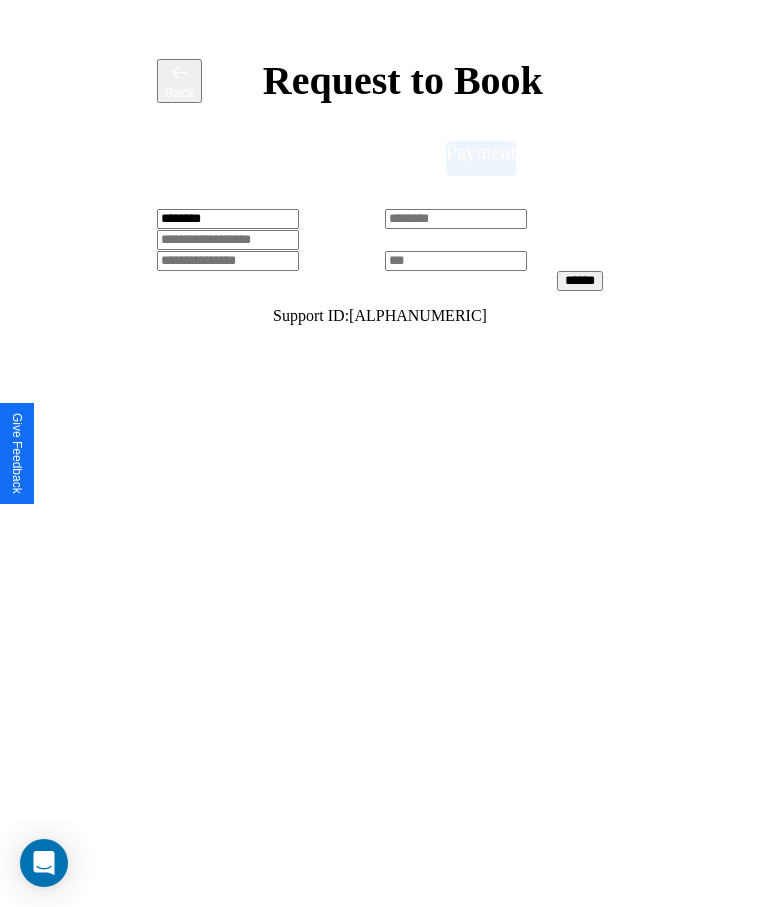 type on "********" 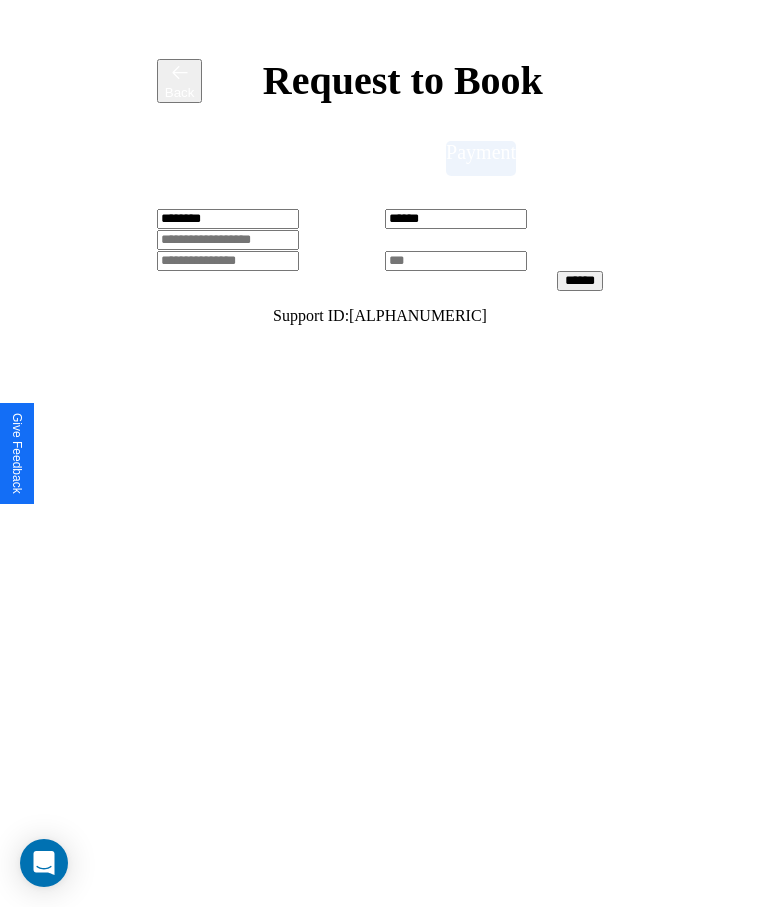 type on "******" 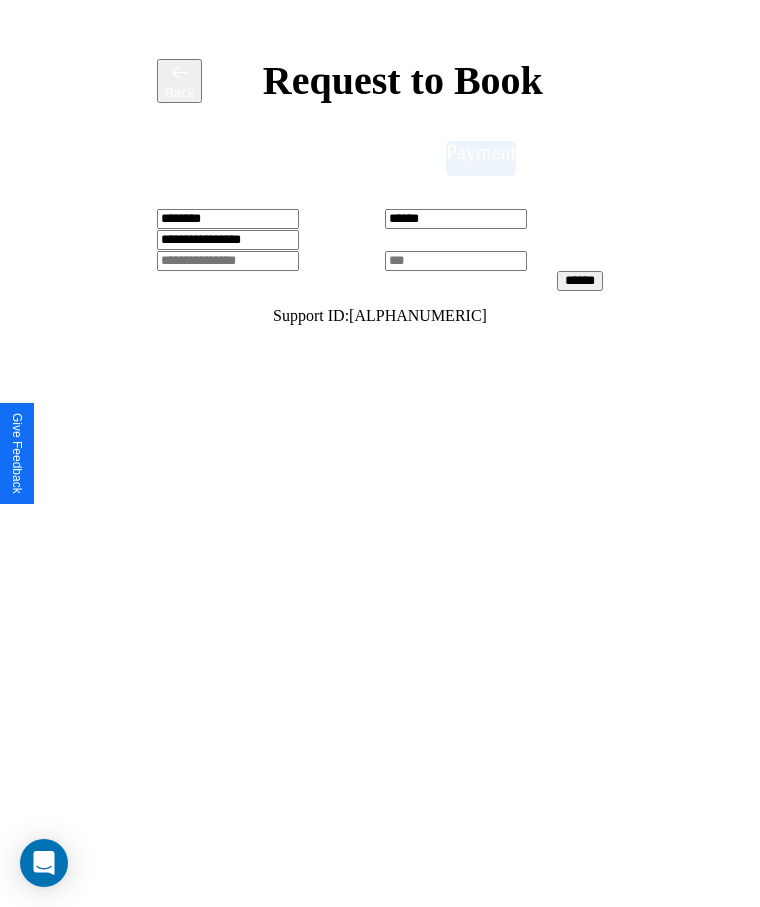 type on "**********" 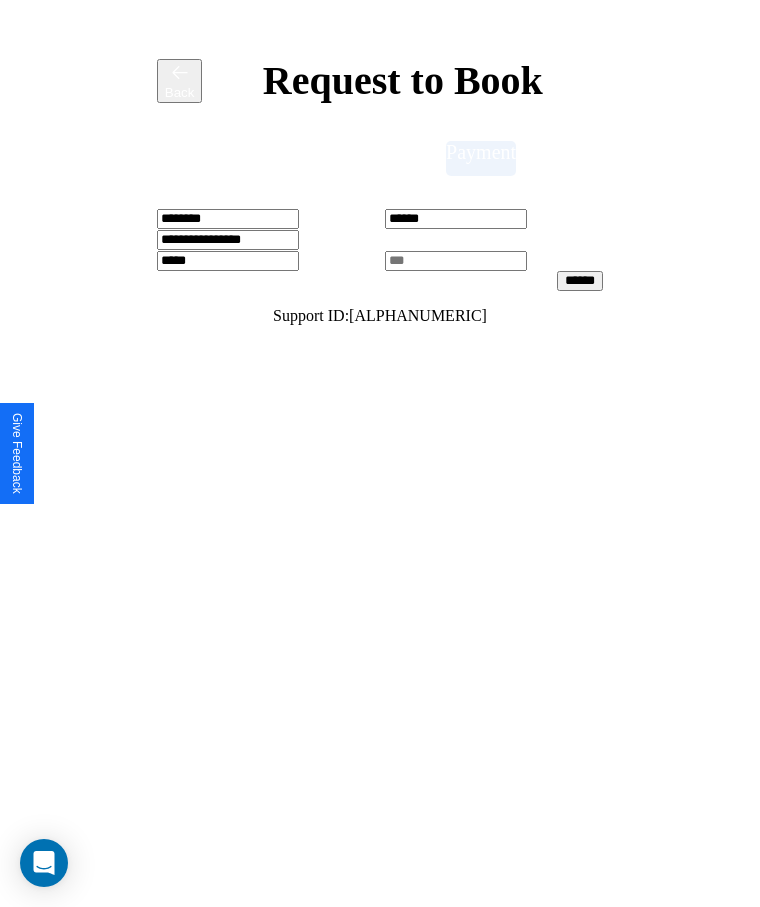 type on "*****" 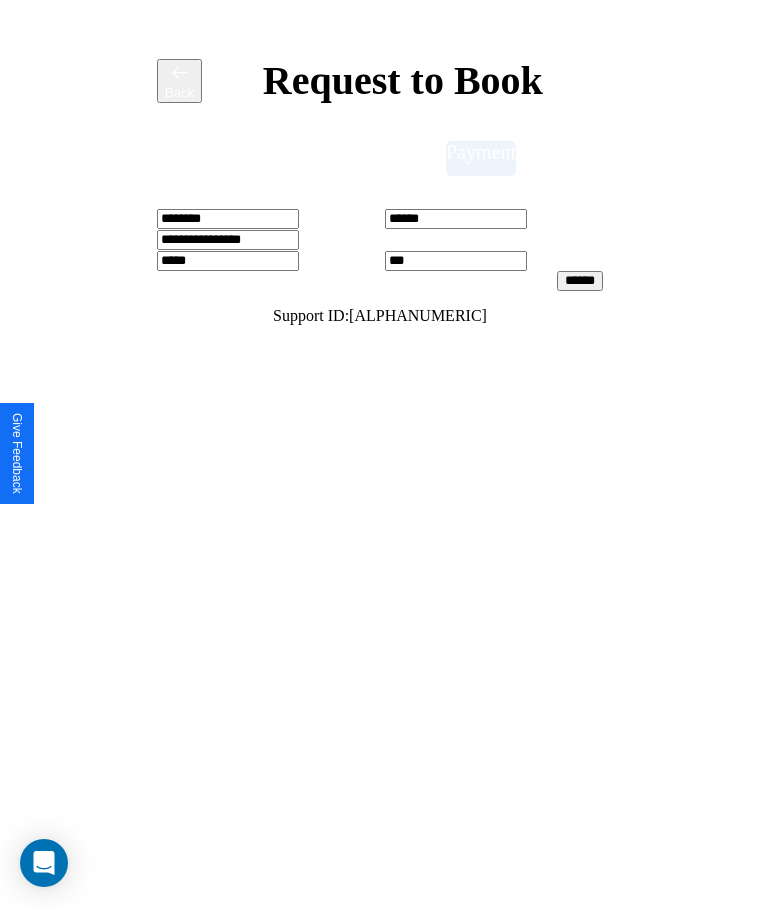 type on "***" 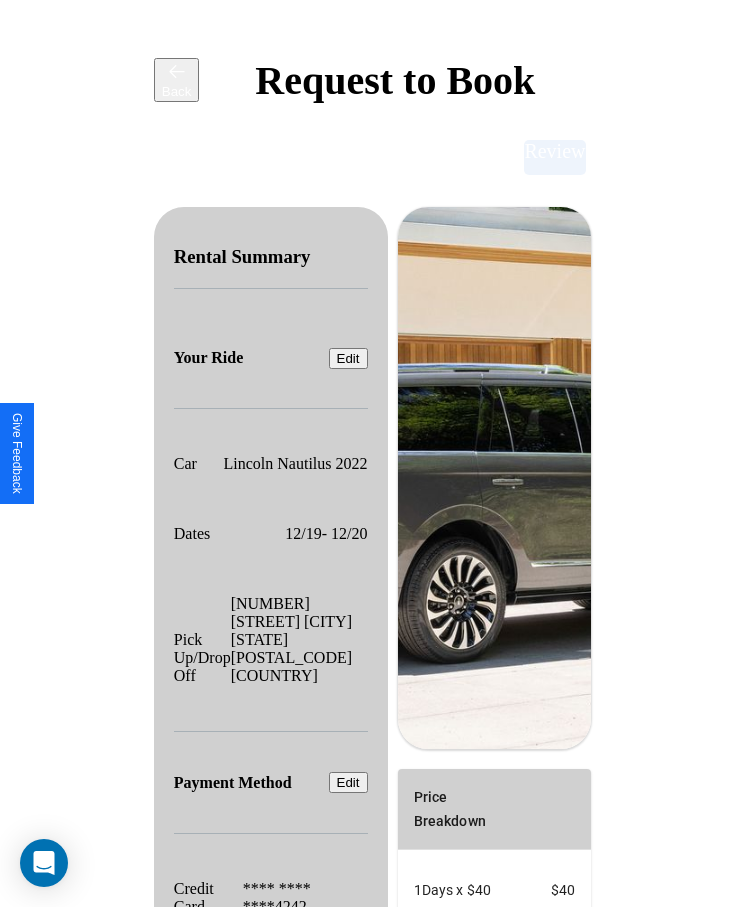 click on "Promo Code" at bounding box center (443, 1157) 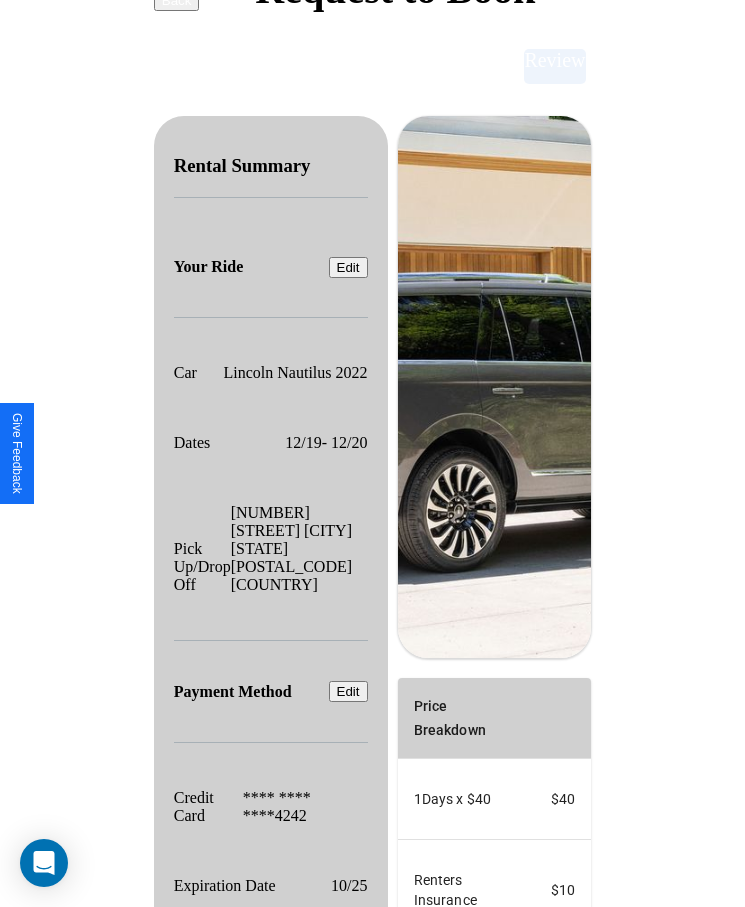 scroll, scrollTop: 137, scrollLeft: 0, axis: vertical 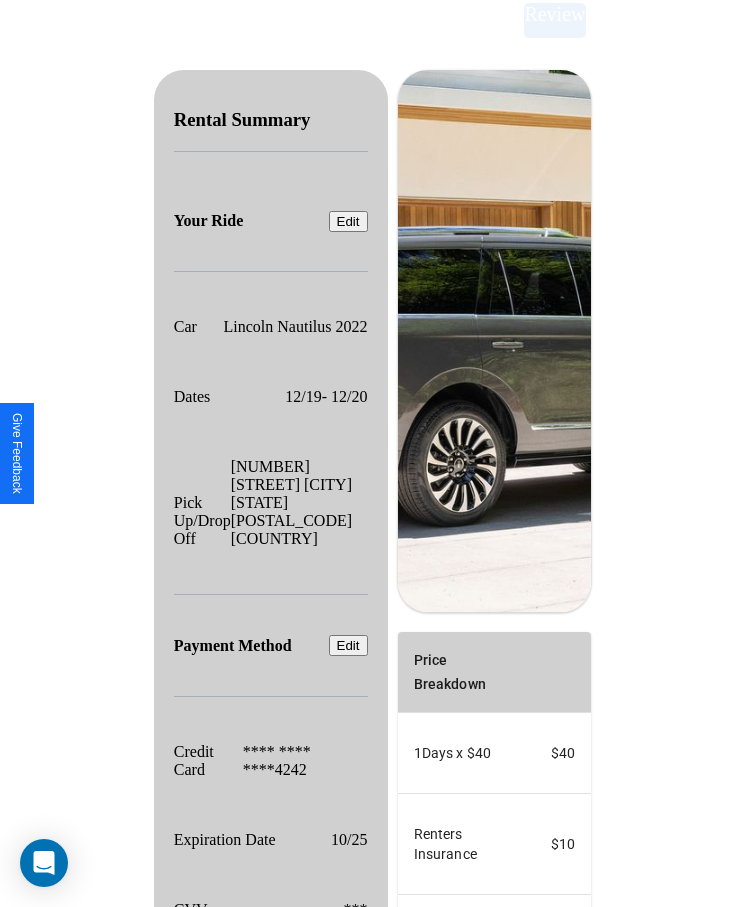 click on "Confirm & Submit" at bounding box center [531, 1174] 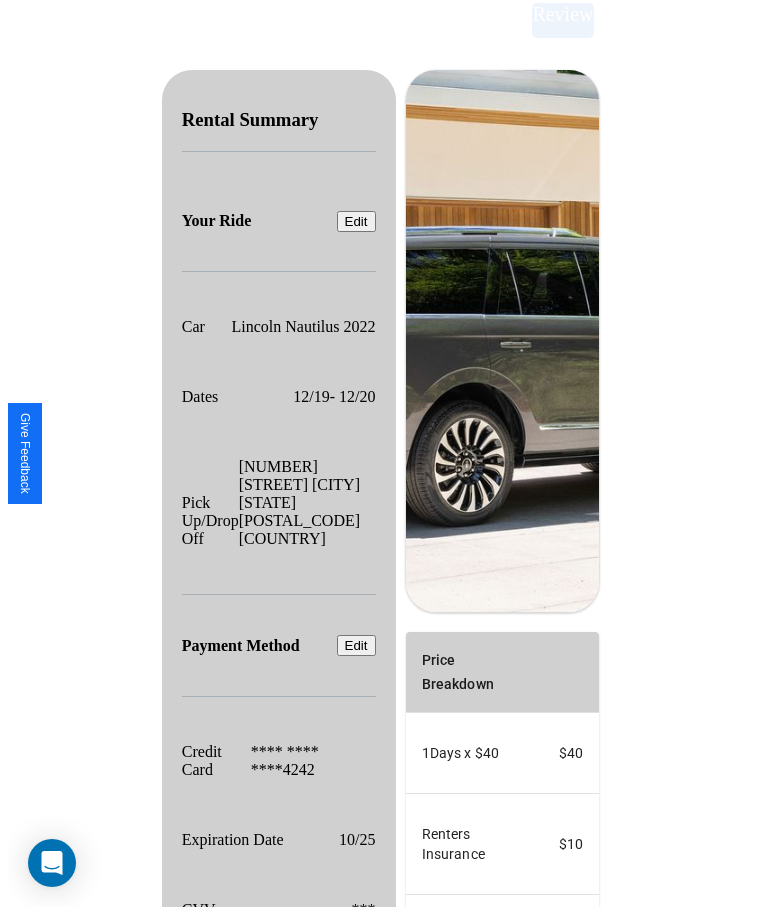 scroll, scrollTop: 0, scrollLeft: 0, axis: both 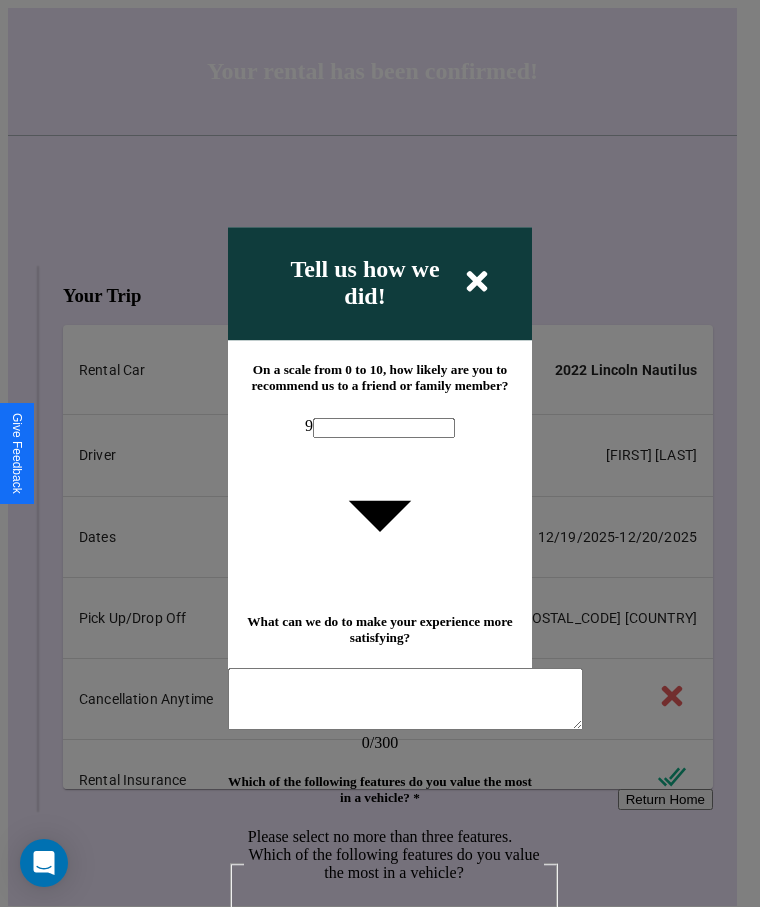 click at bounding box center (405, 699) 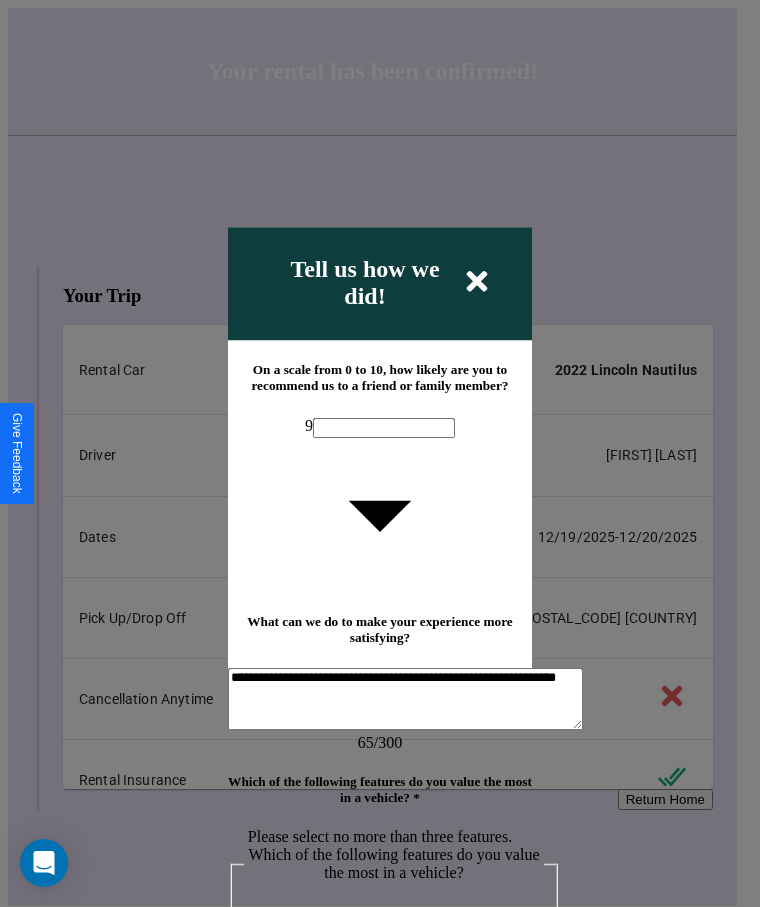 scroll, scrollTop: 6, scrollLeft: 0, axis: vertical 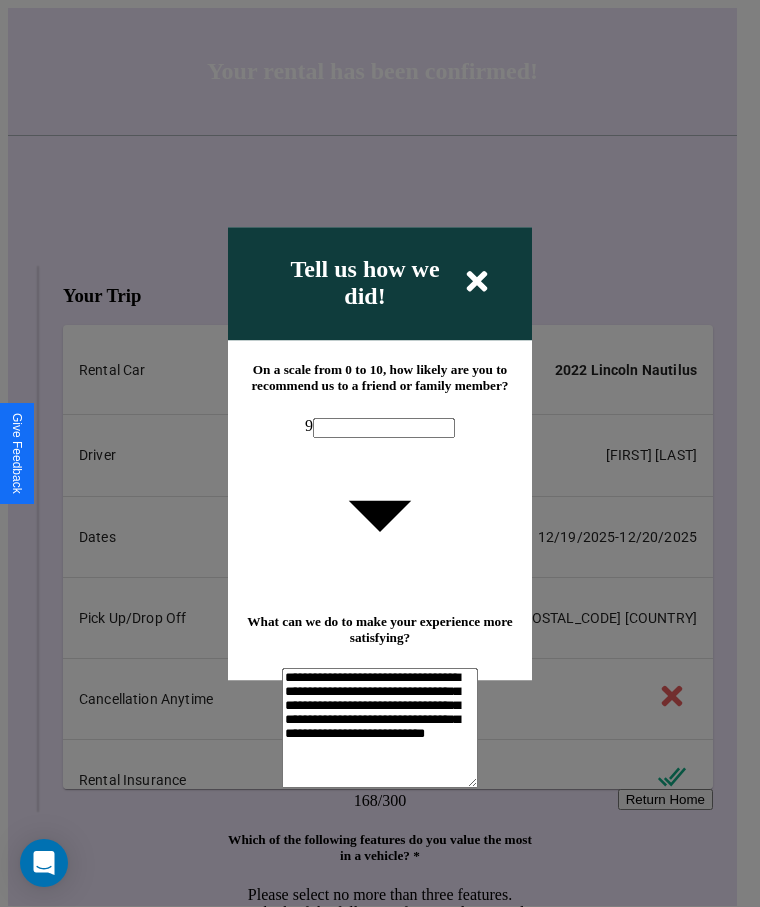 type on "**********" 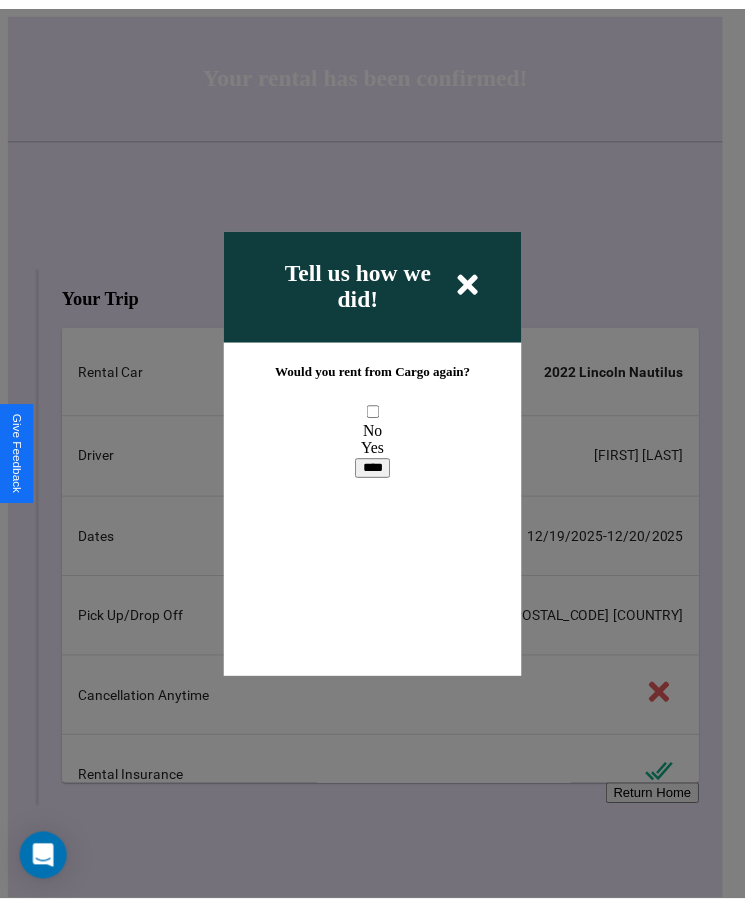 scroll, scrollTop: 0, scrollLeft: 0, axis: both 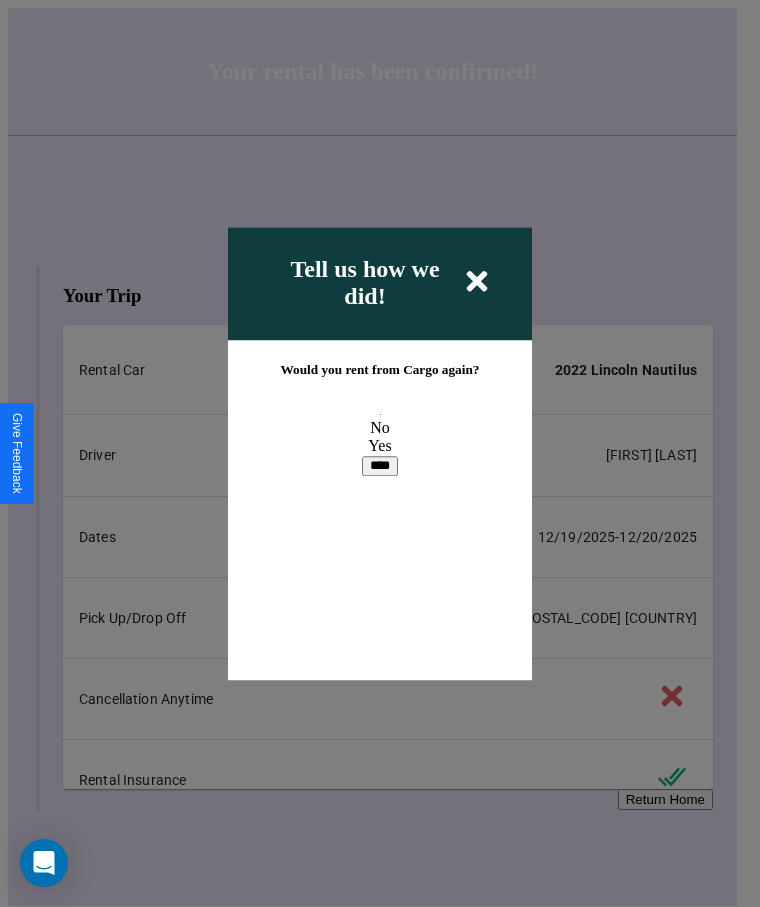 click on "Yes" at bounding box center [380, 427] 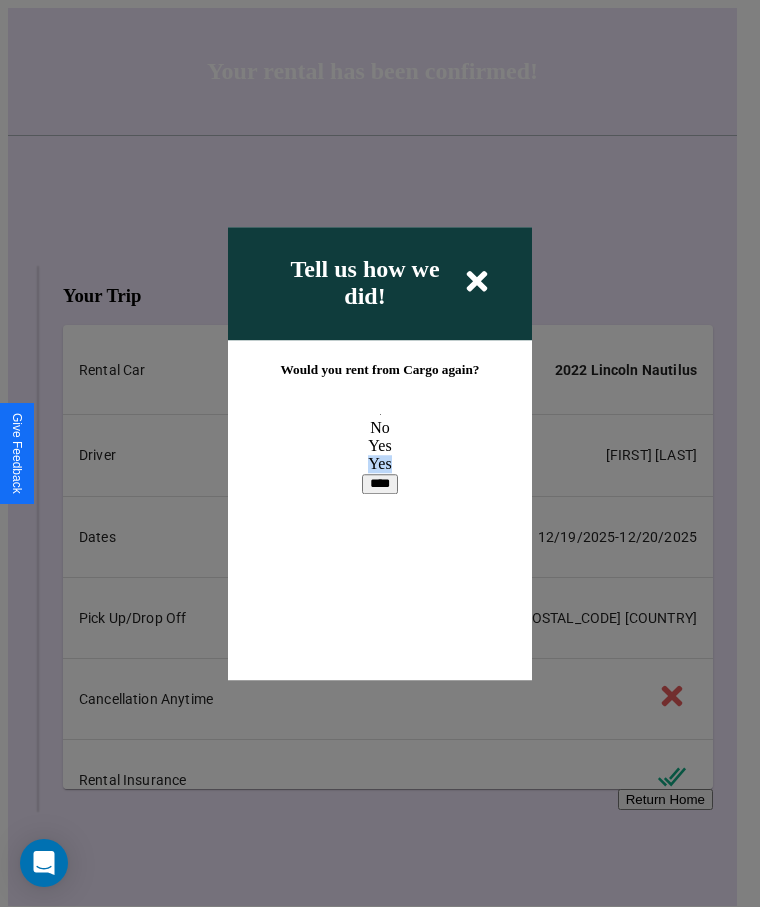 click on "****" at bounding box center [380, 484] 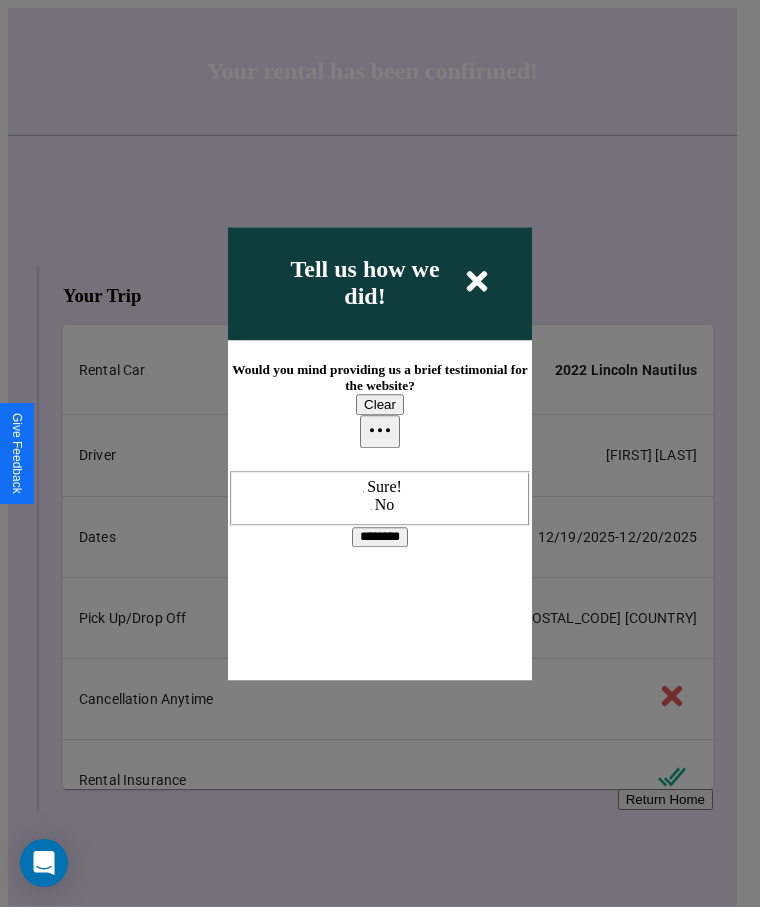 click at bounding box center [367, 487] 